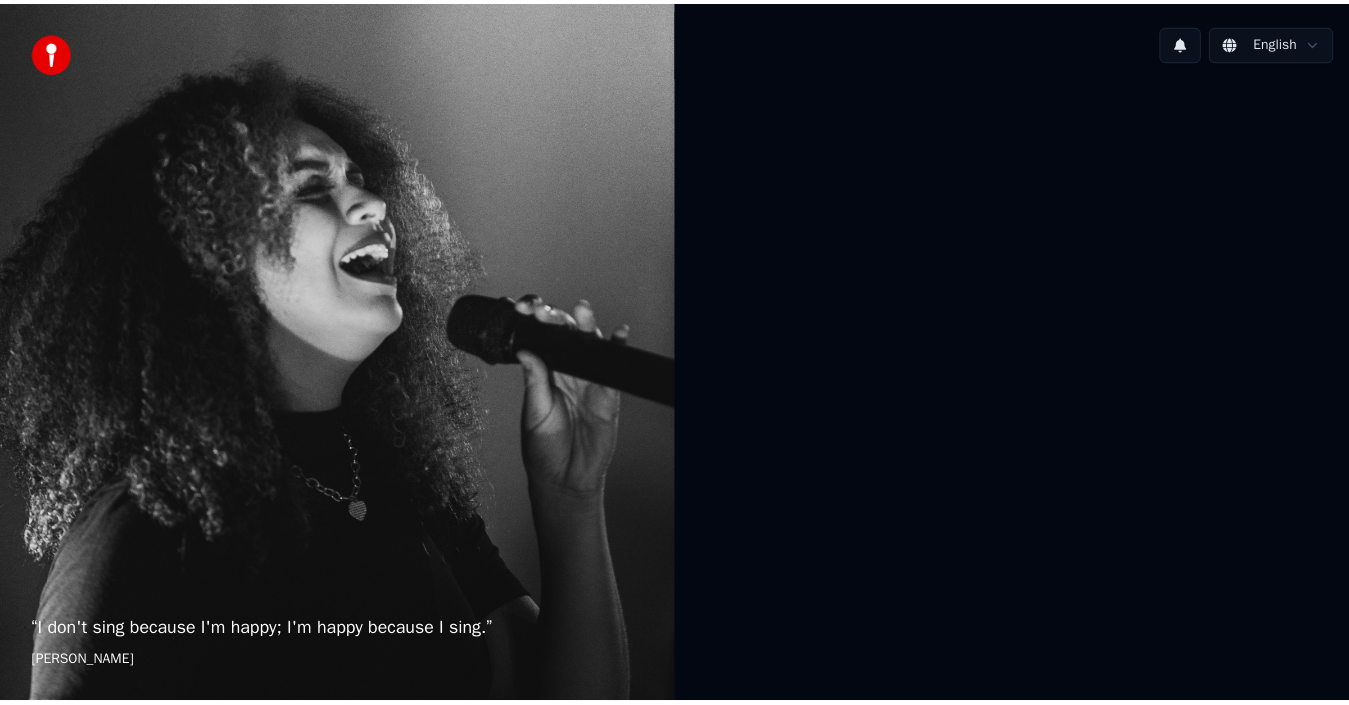 scroll, scrollTop: 0, scrollLeft: 0, axis: both 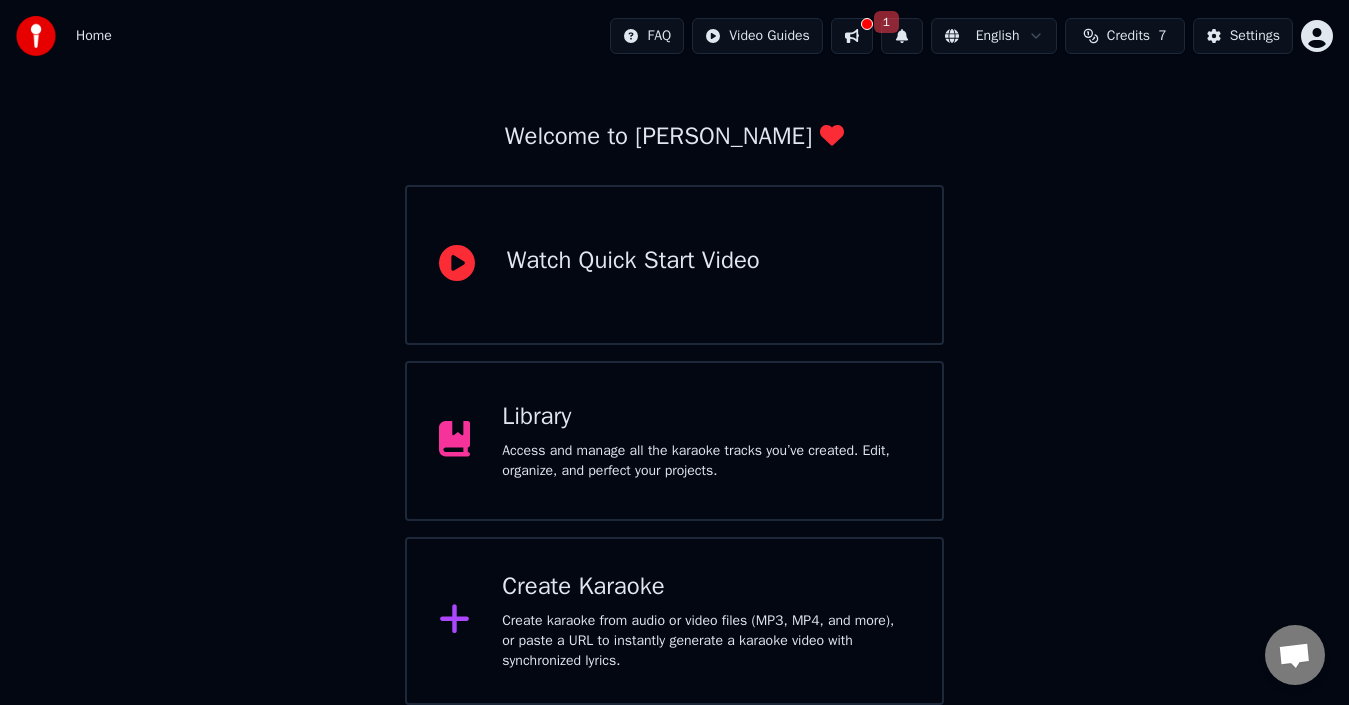 click on "Create Karaoke" at bounding box center (706, 587) 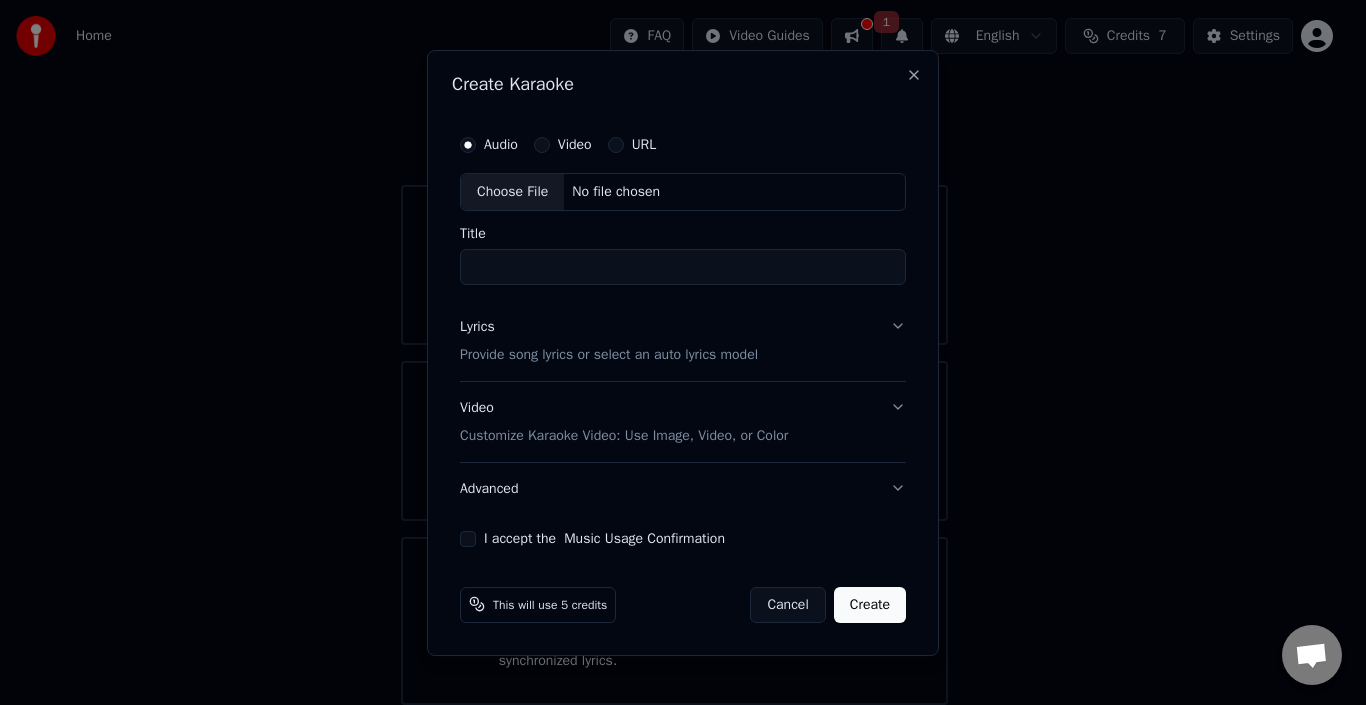 click on "Choose File" at bounding box center (512, 192) 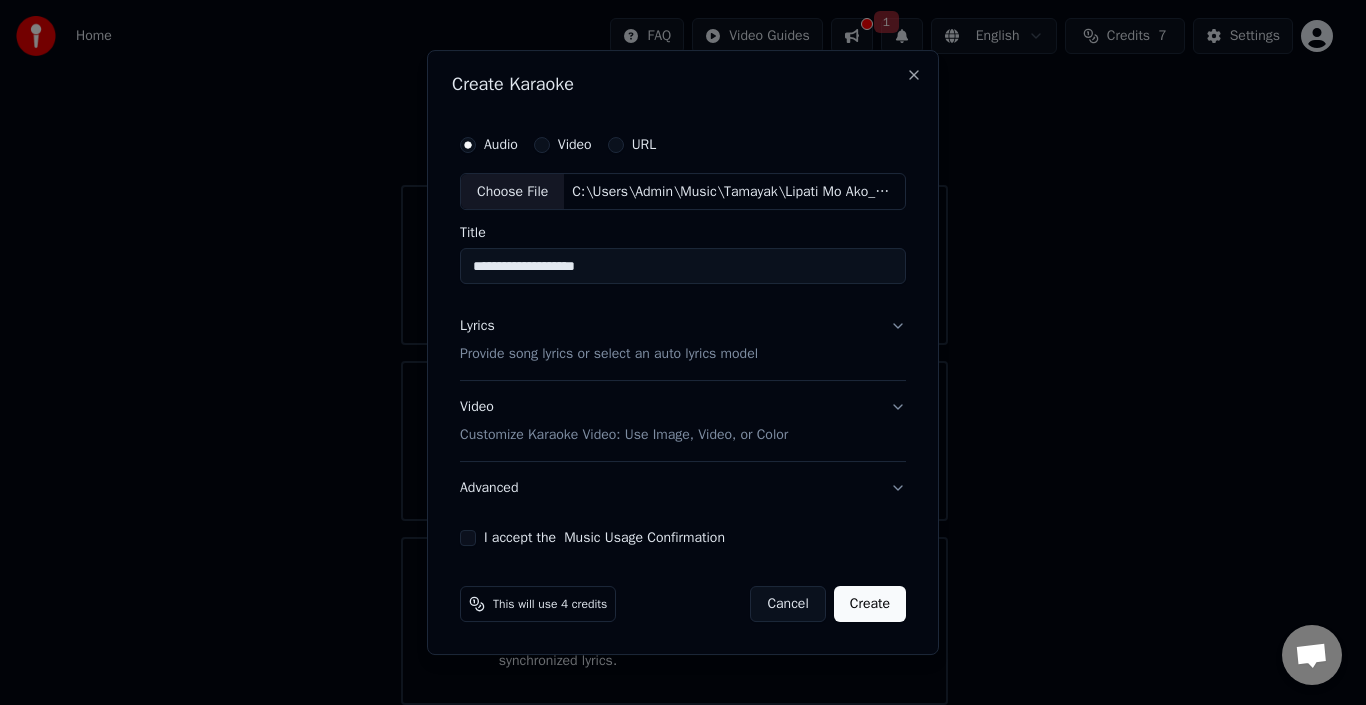 click on "**********" at bounding box center (683, 267) 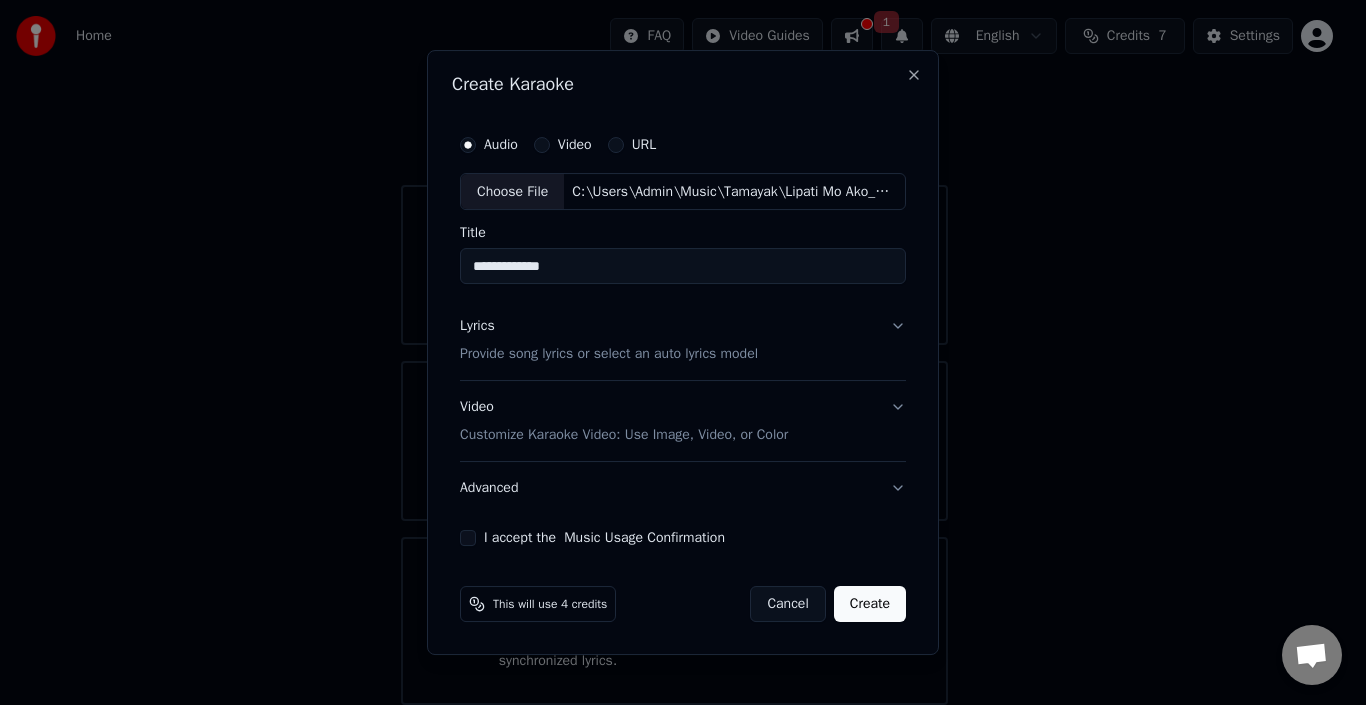 type on "**********" 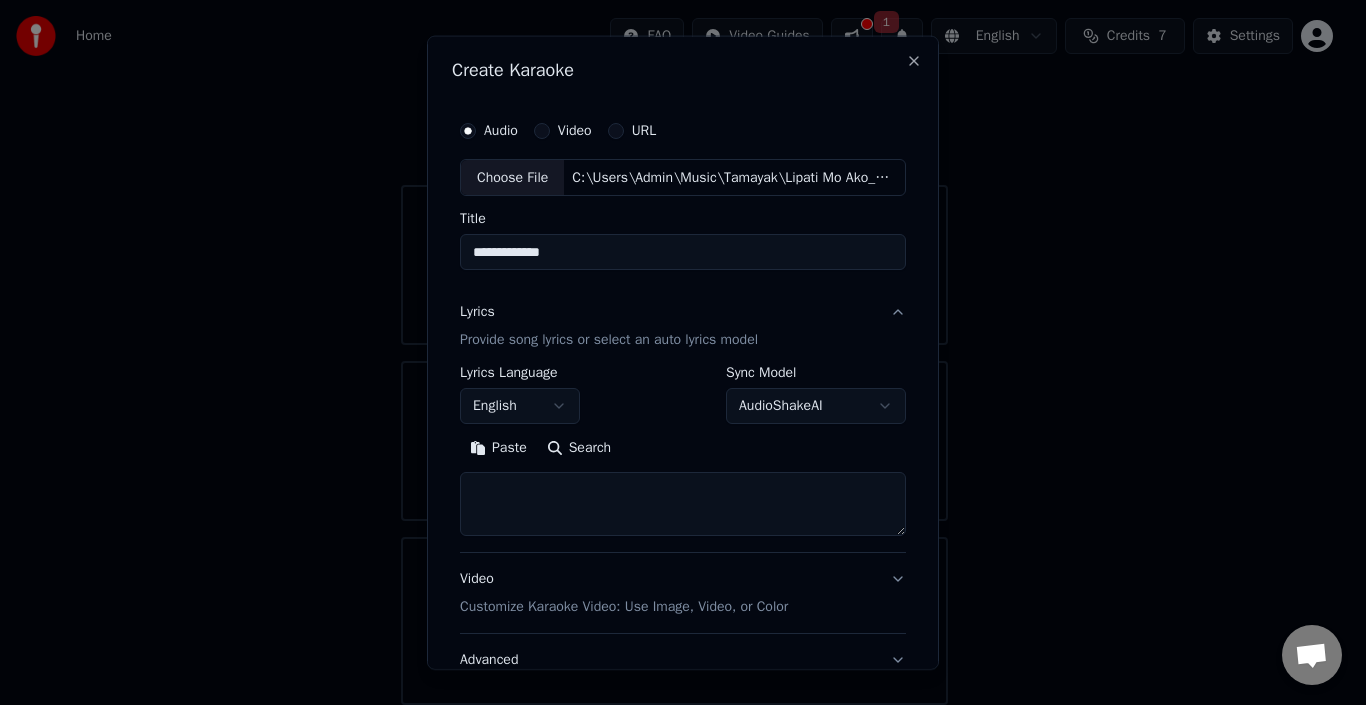 click on "Paste" at bounding box center [498, 448] 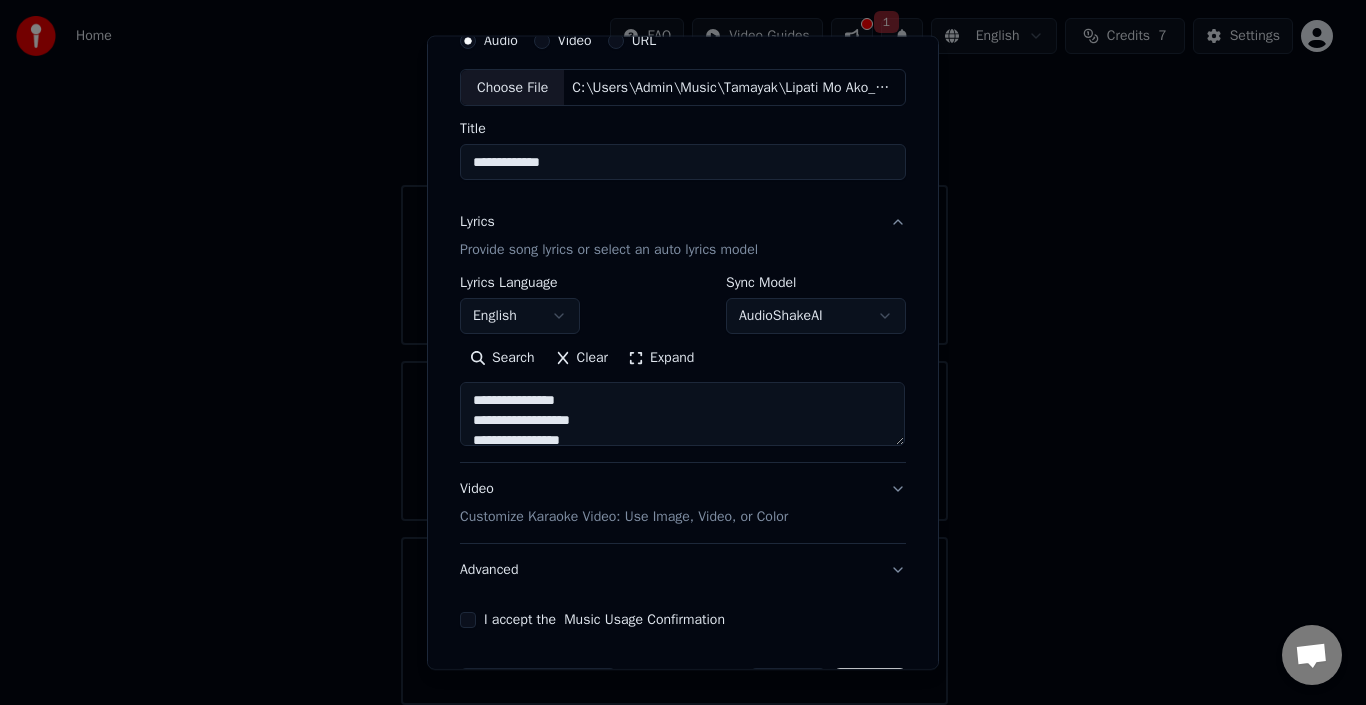 scroll, scrollTop: 100, scrollLeft: 0, axis: vertical 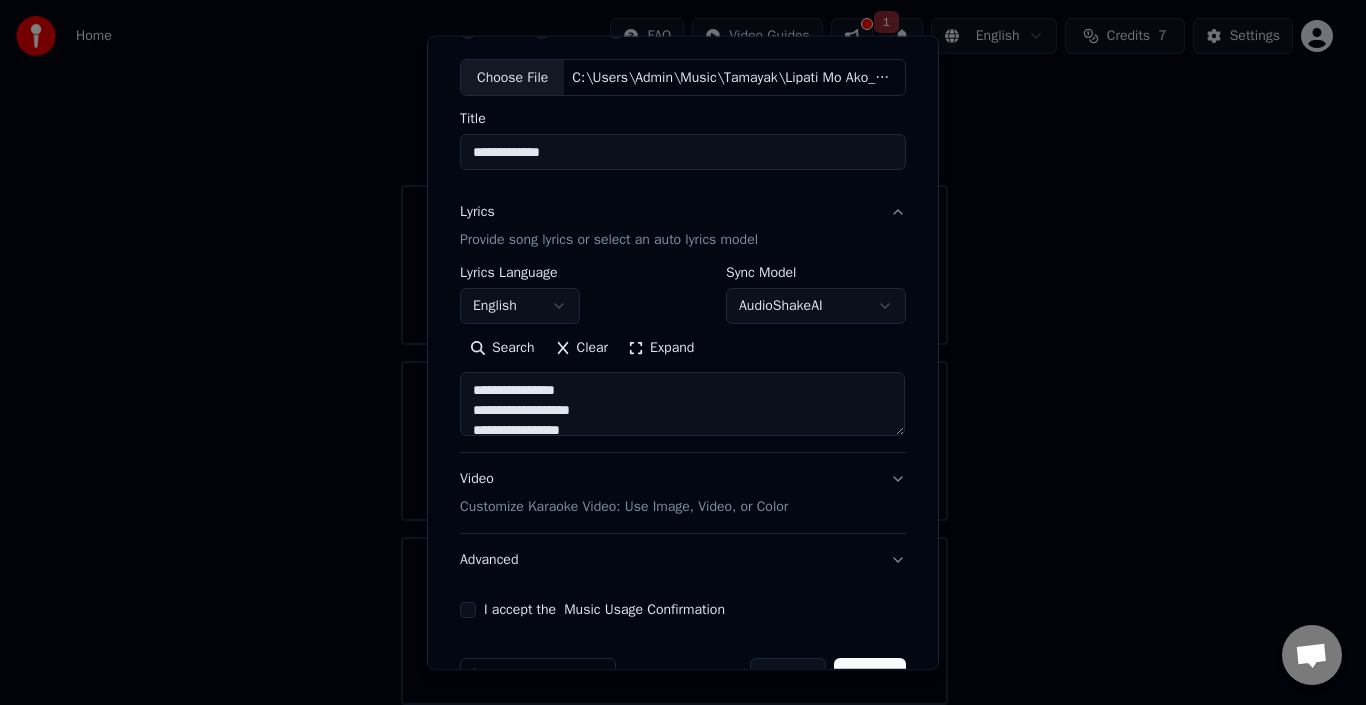 click on "Video Customize Karaoke Video: Use Image, Video, or Color" at bounding box center [683, 493] 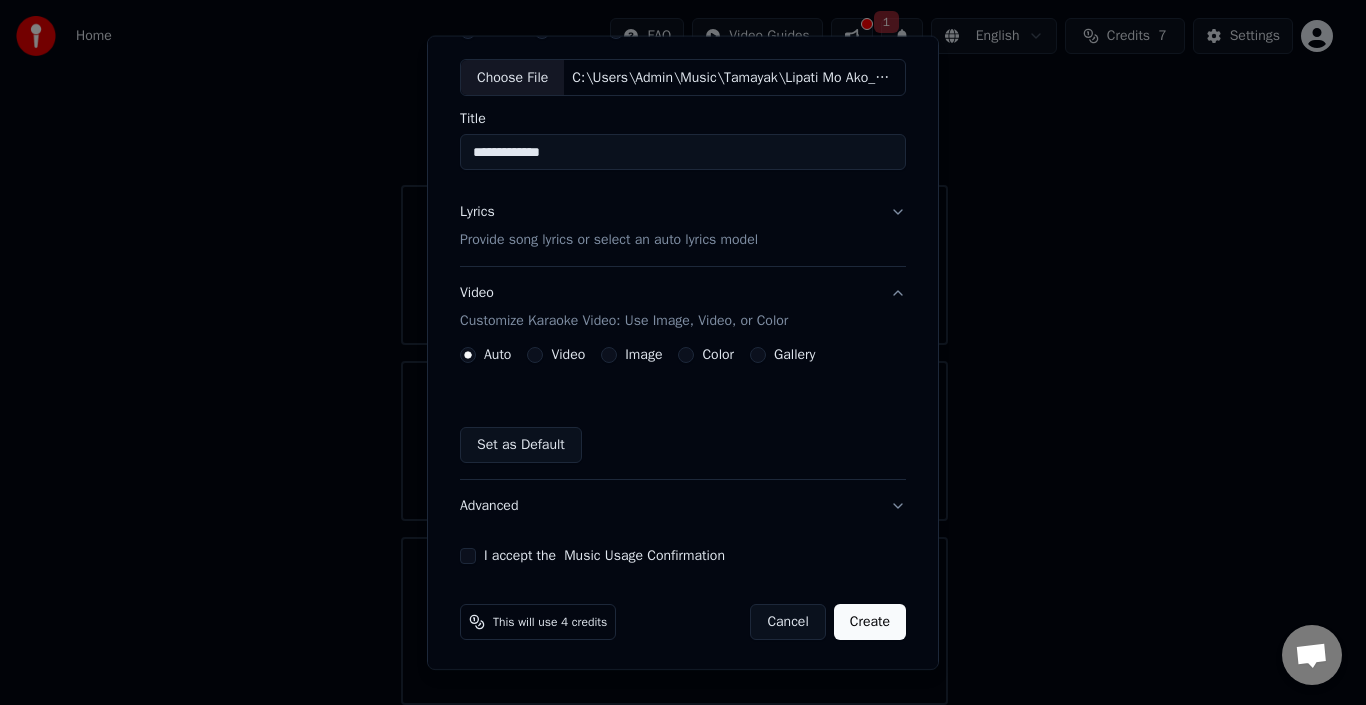 click on "Image" at bounding box center [609, 355] 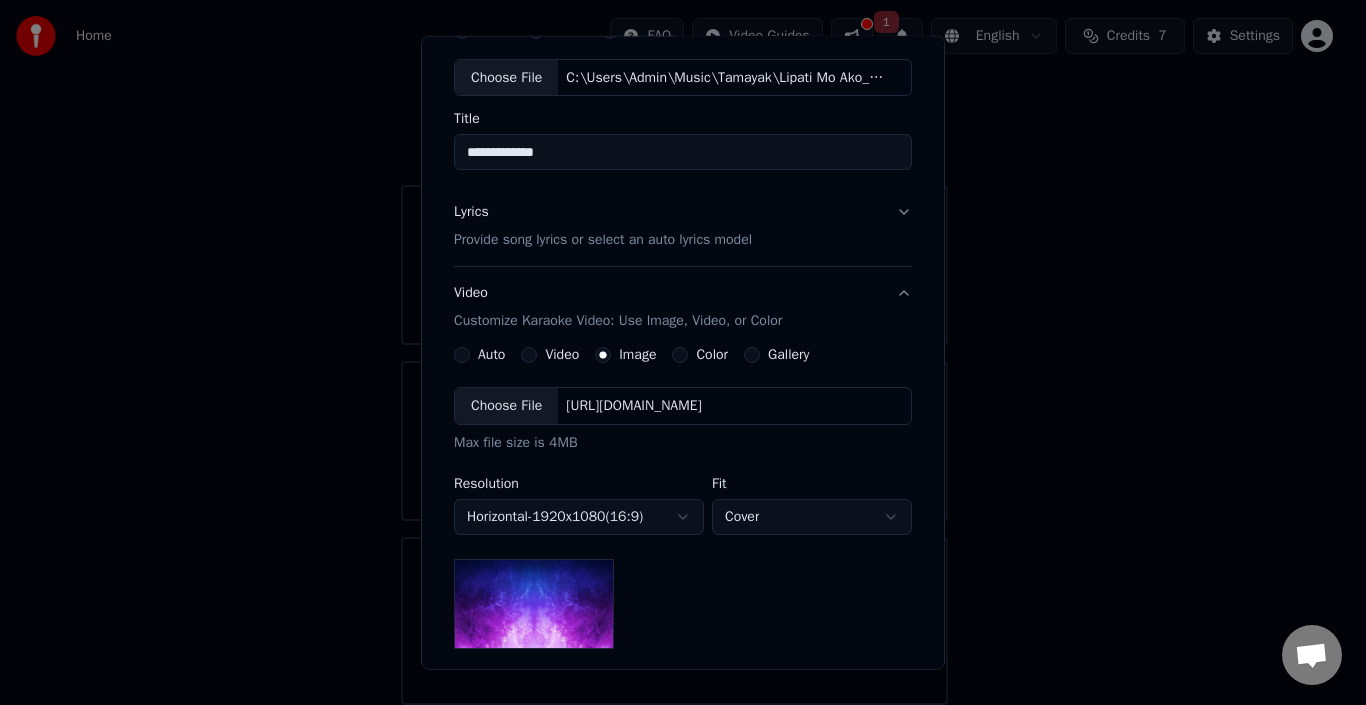 click on "Choose File" at bounding box center (506, 406) 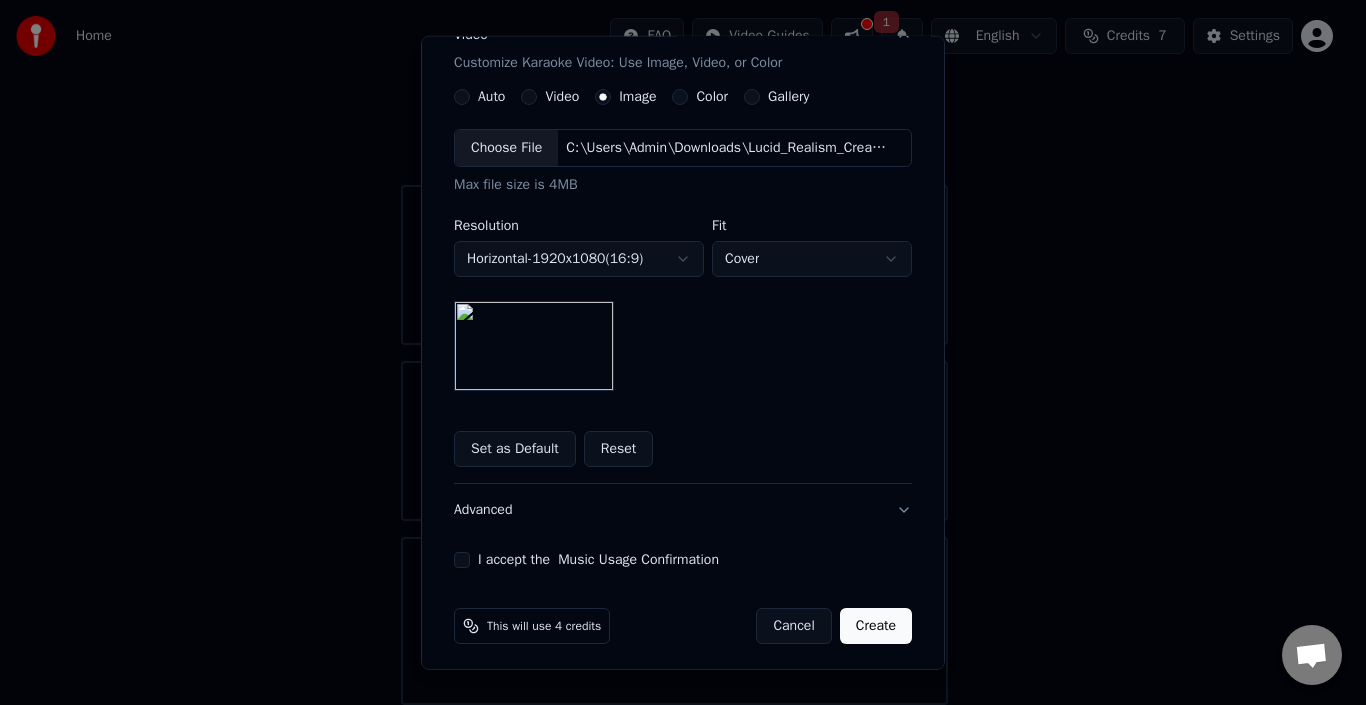 scroll, scrollTop: 365, scrollLeft: 0, axis: vertical 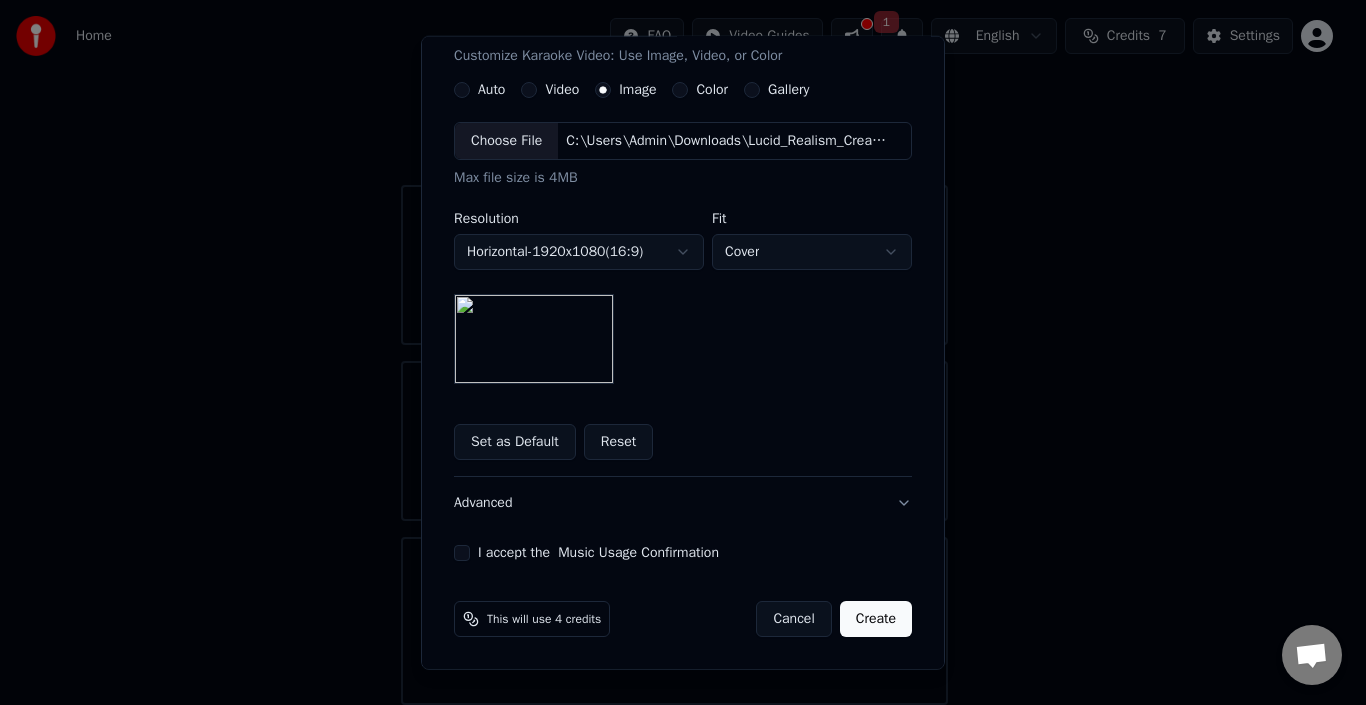 click on "I accept the   Music Usage Confirmation" at bounding box center [462, 553] 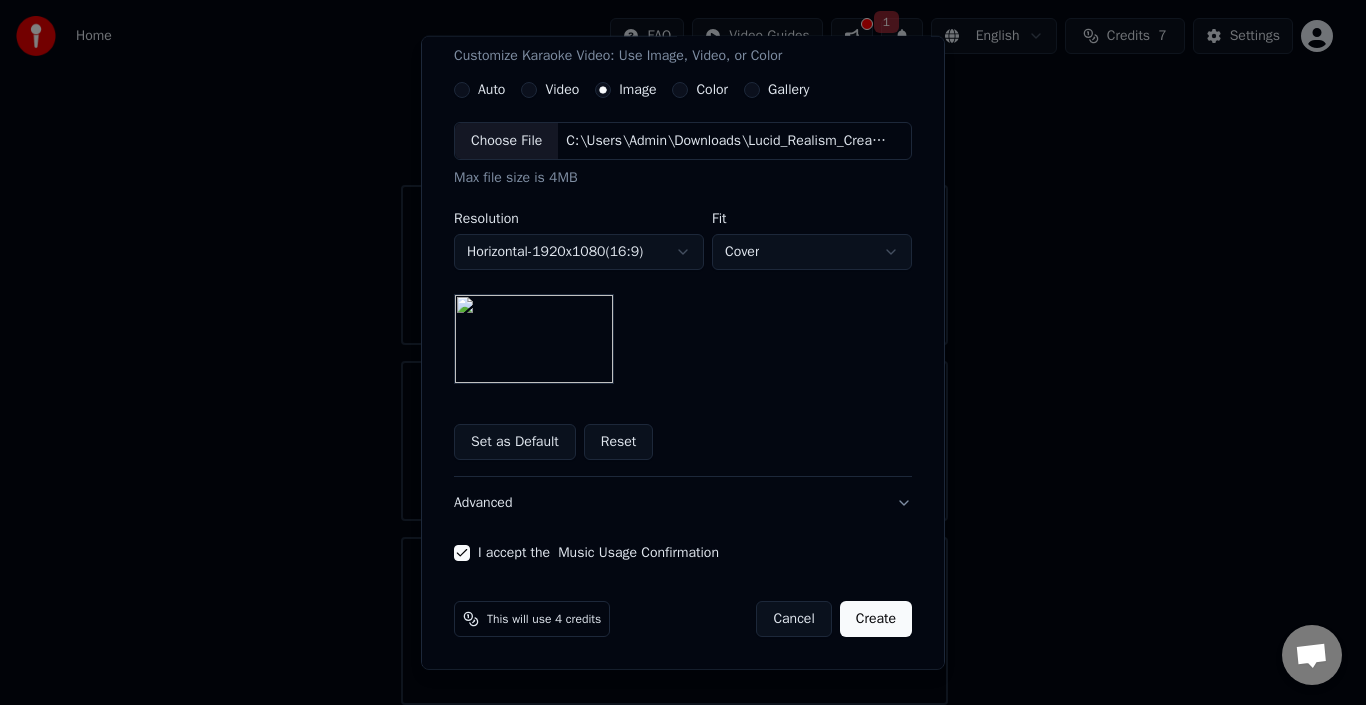 click on "Create" at bounding box center [876, 619] 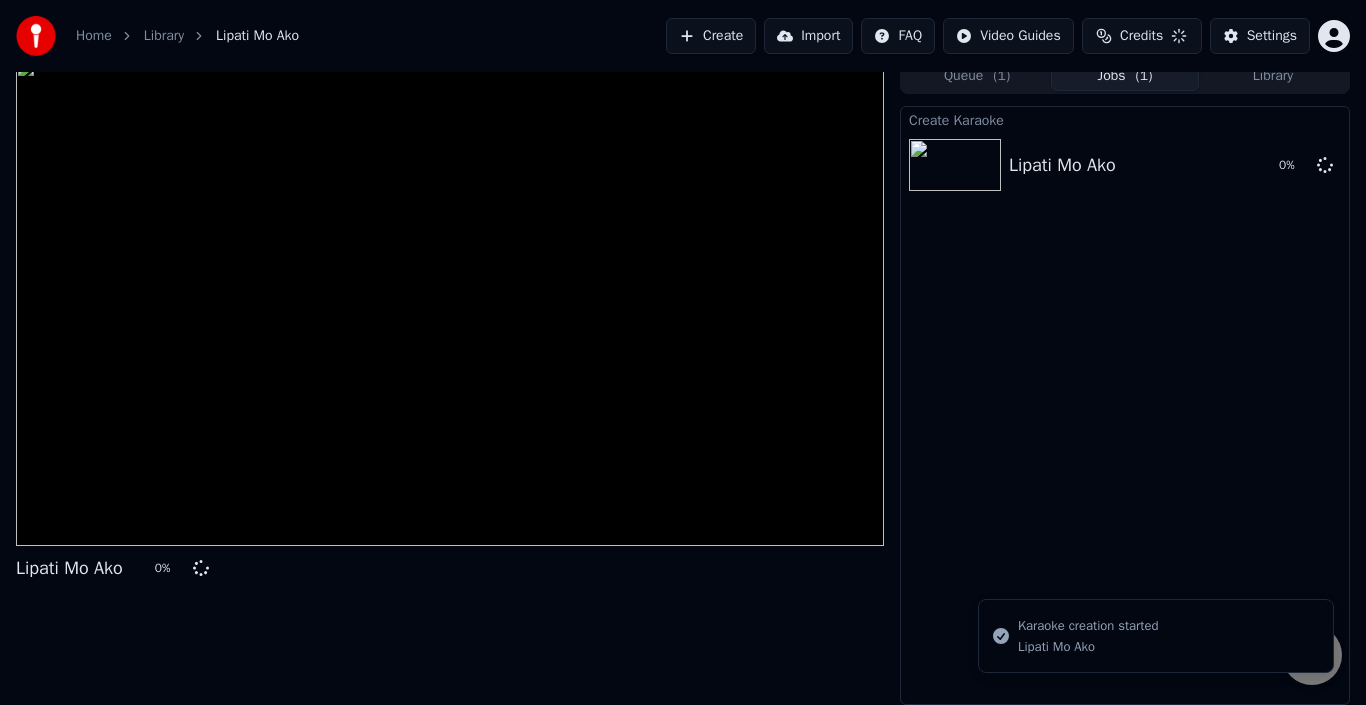 scroll, scrollTop: 14, scrollLeft: 0, axis: vertical 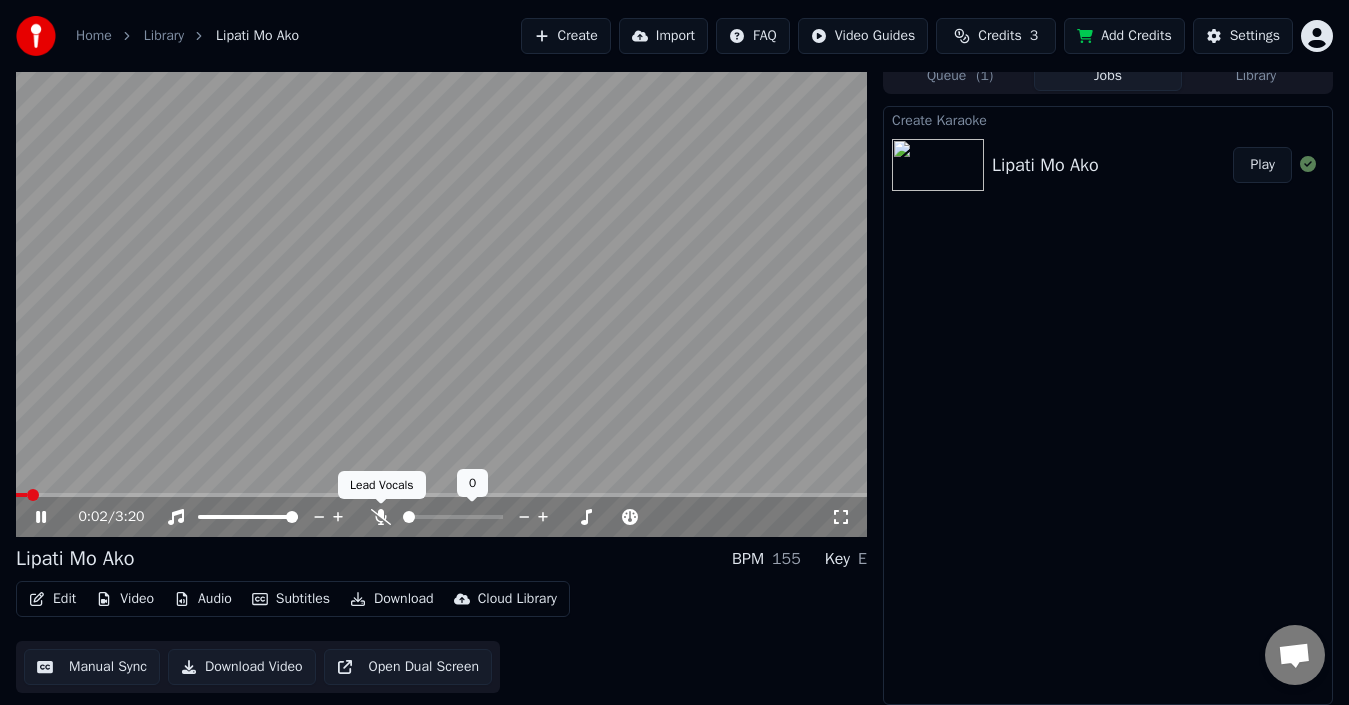 click 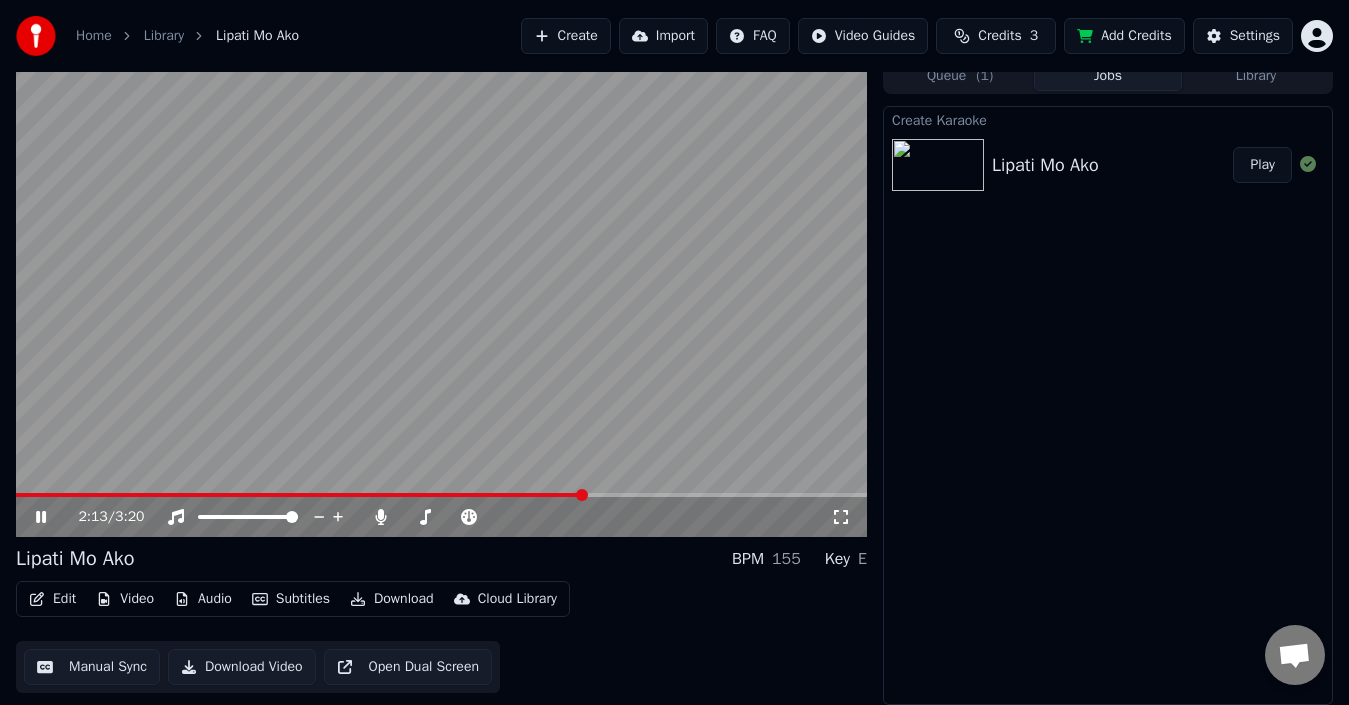 click at bounding box center (300, 495) 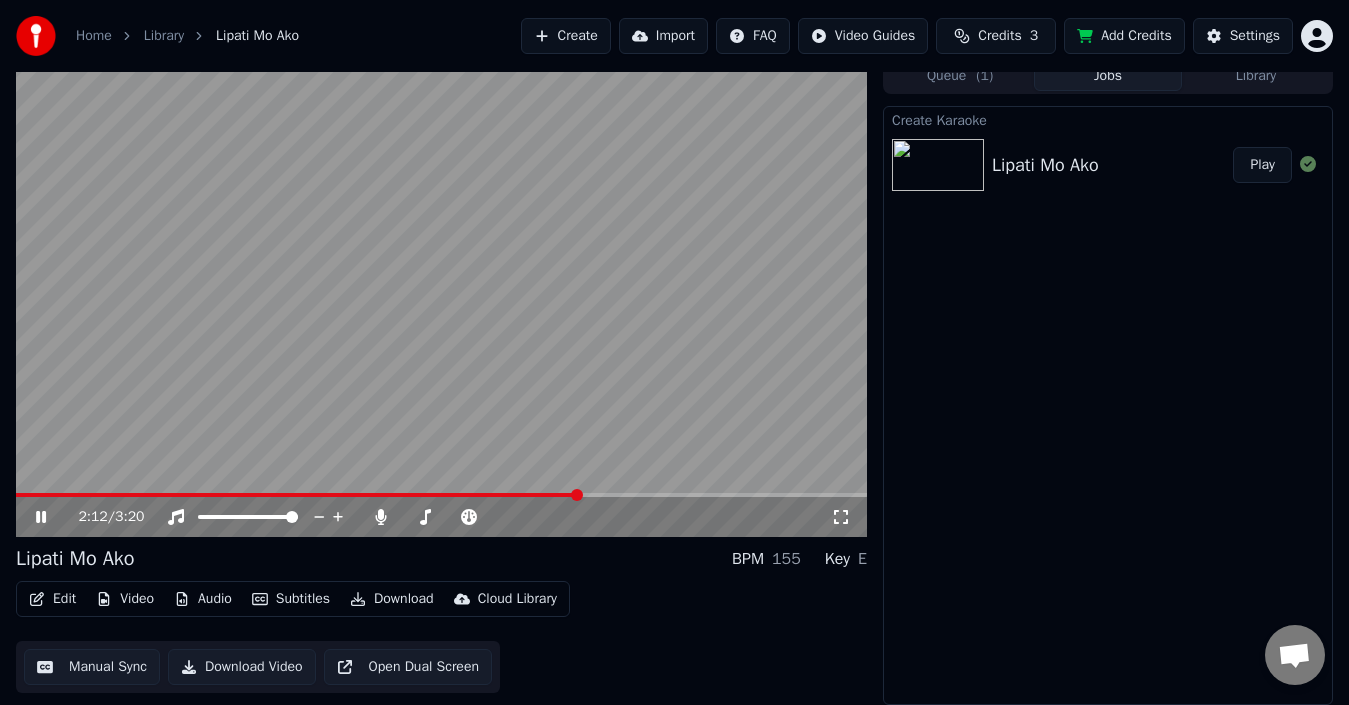 click at bounding box center (441, 297) 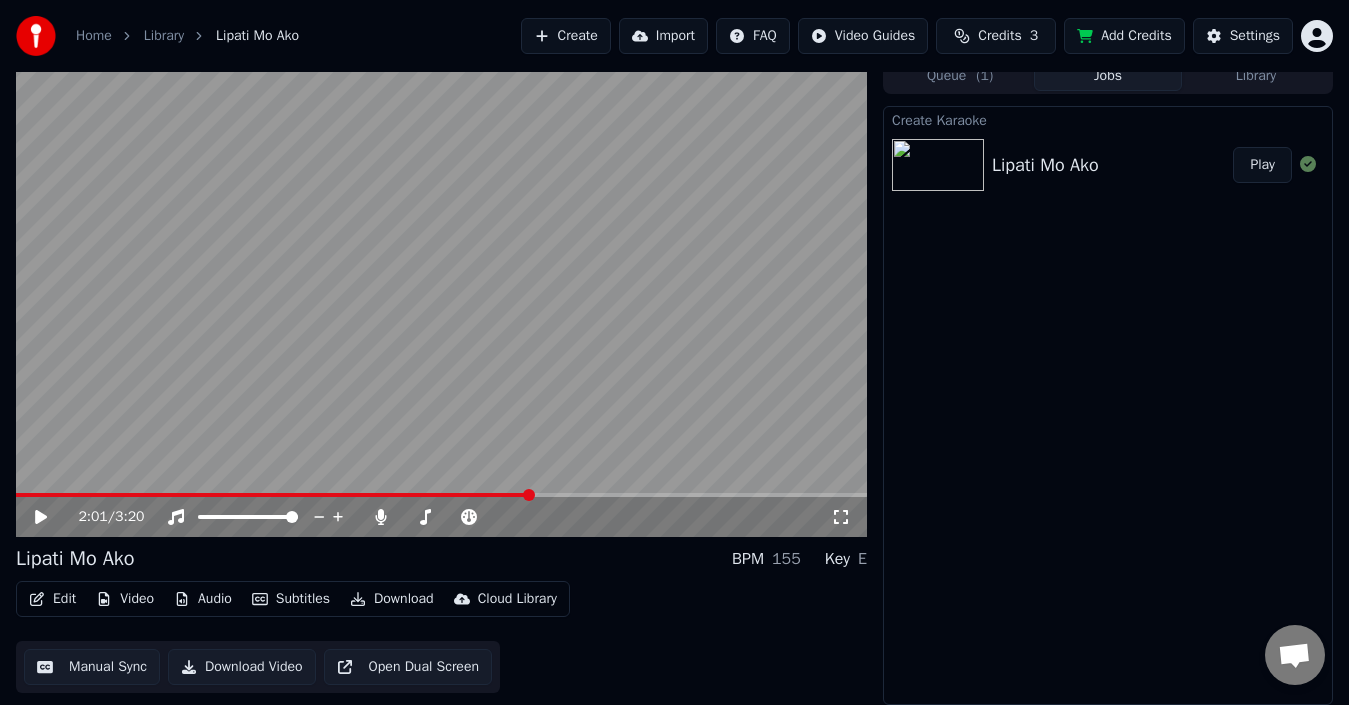 click at bounding box center (273, 495) 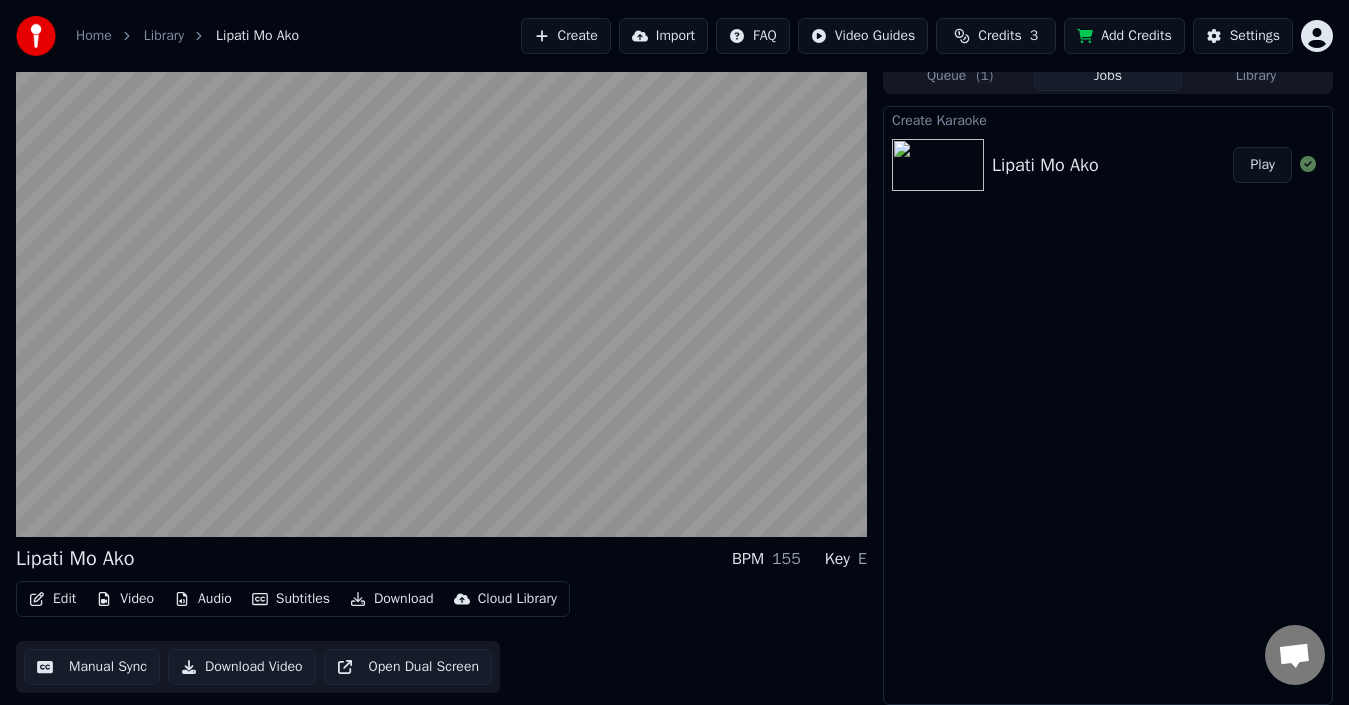 click at bounding box center (441, 297) 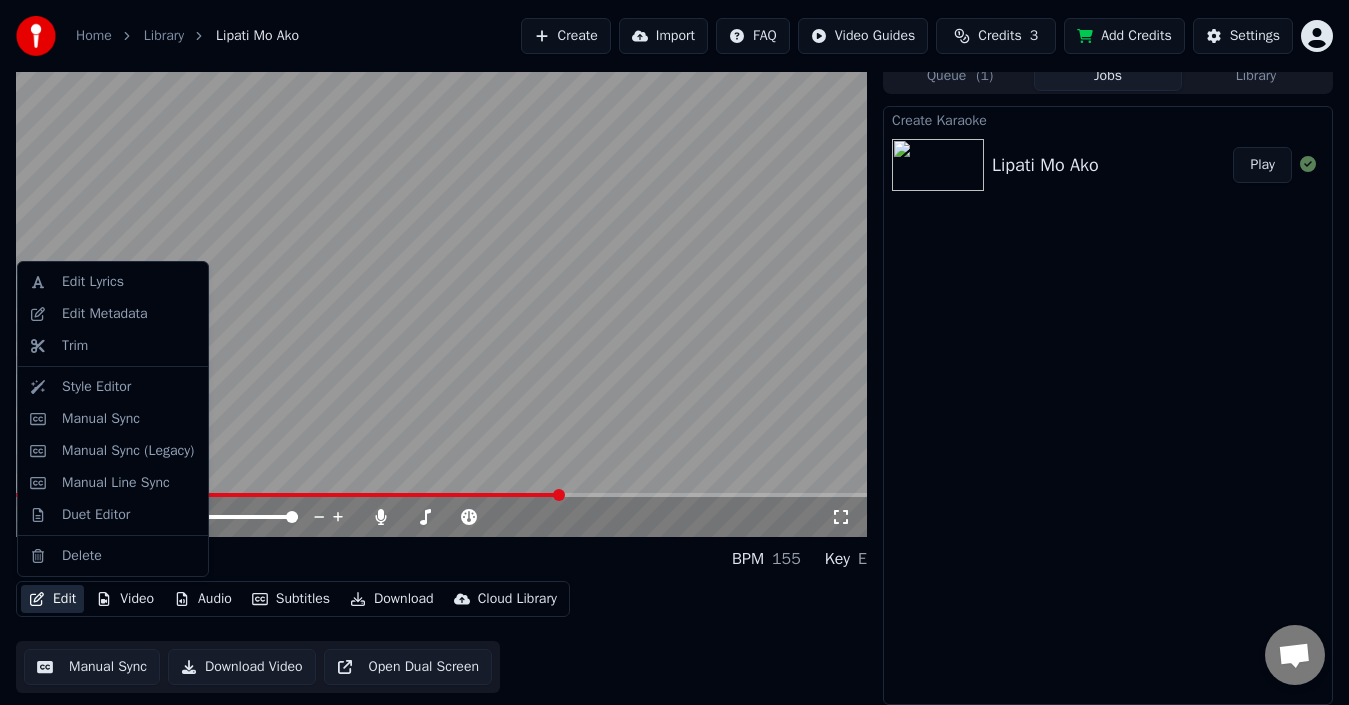 click on "Edit" at bounding box center [52, 599] 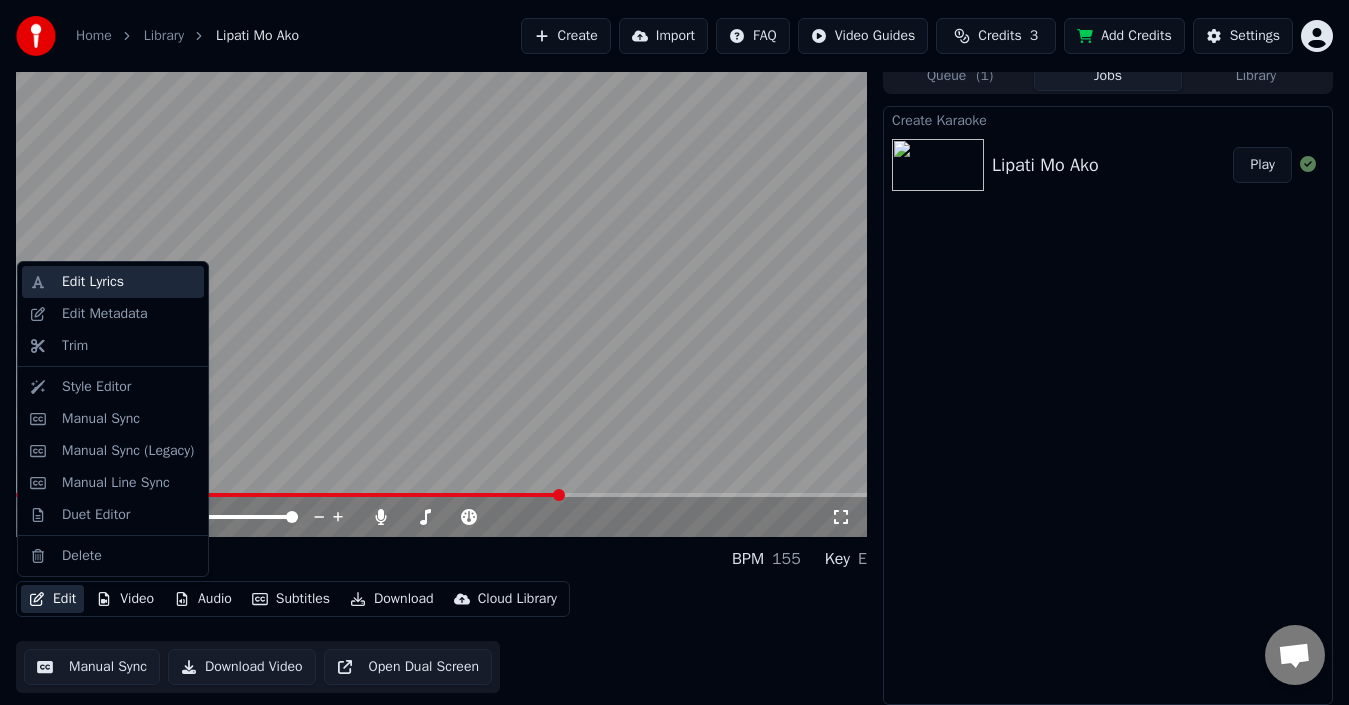 click on "Edit Lyrics" at bounding box center (93, 282) 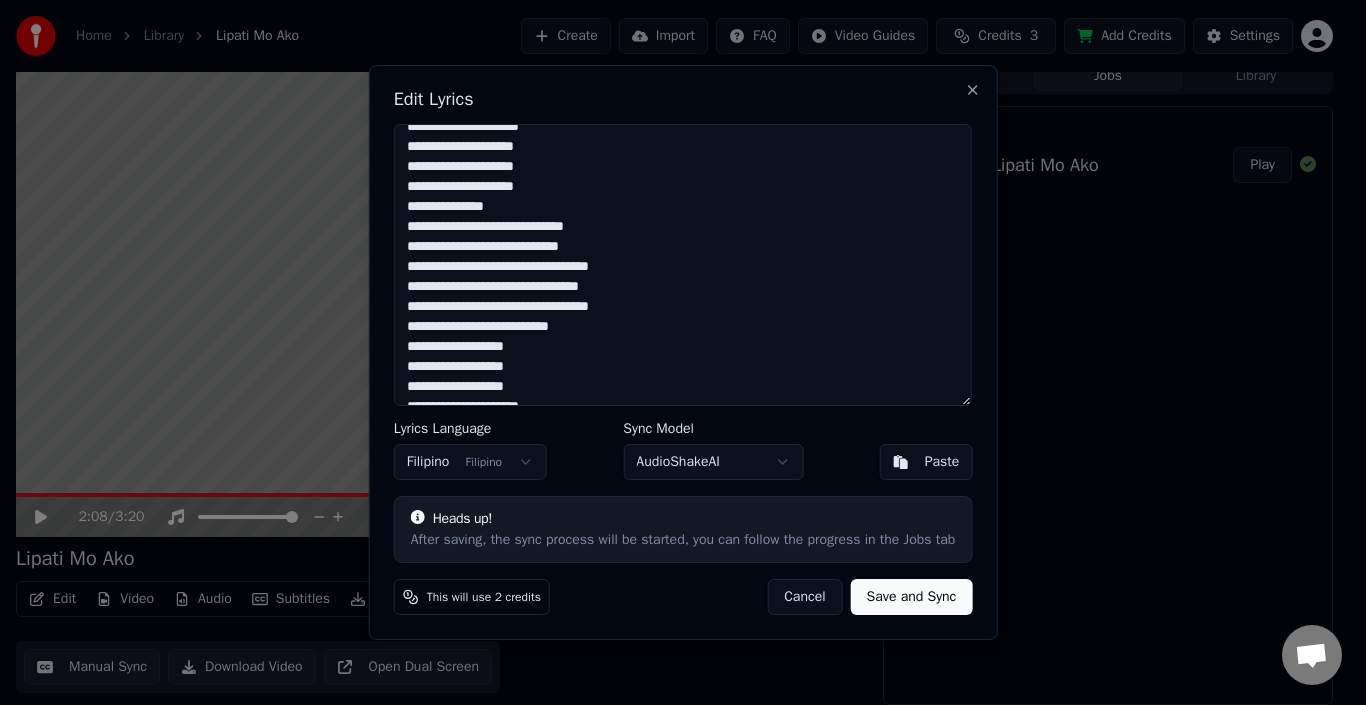 scroll, scrollTop: 695, scrollLeft: 0, axis: vertical 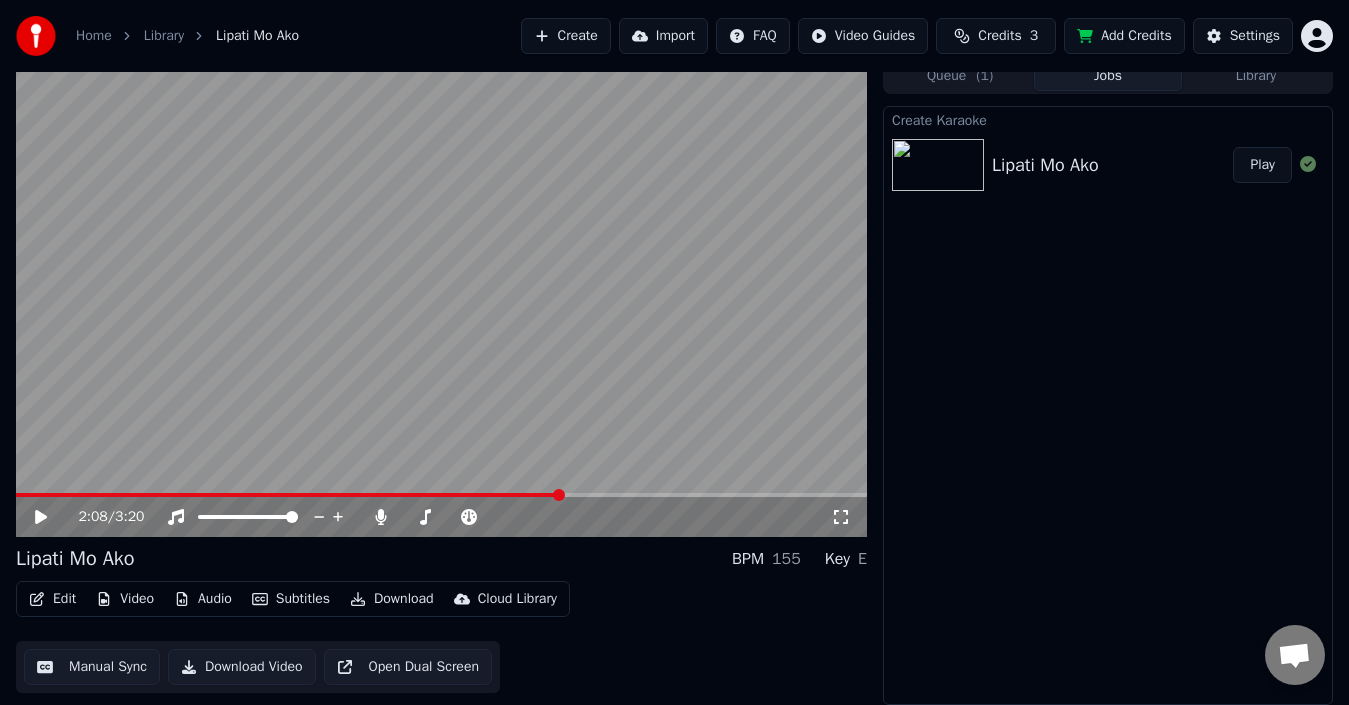 click at bounding box center (441, 297) 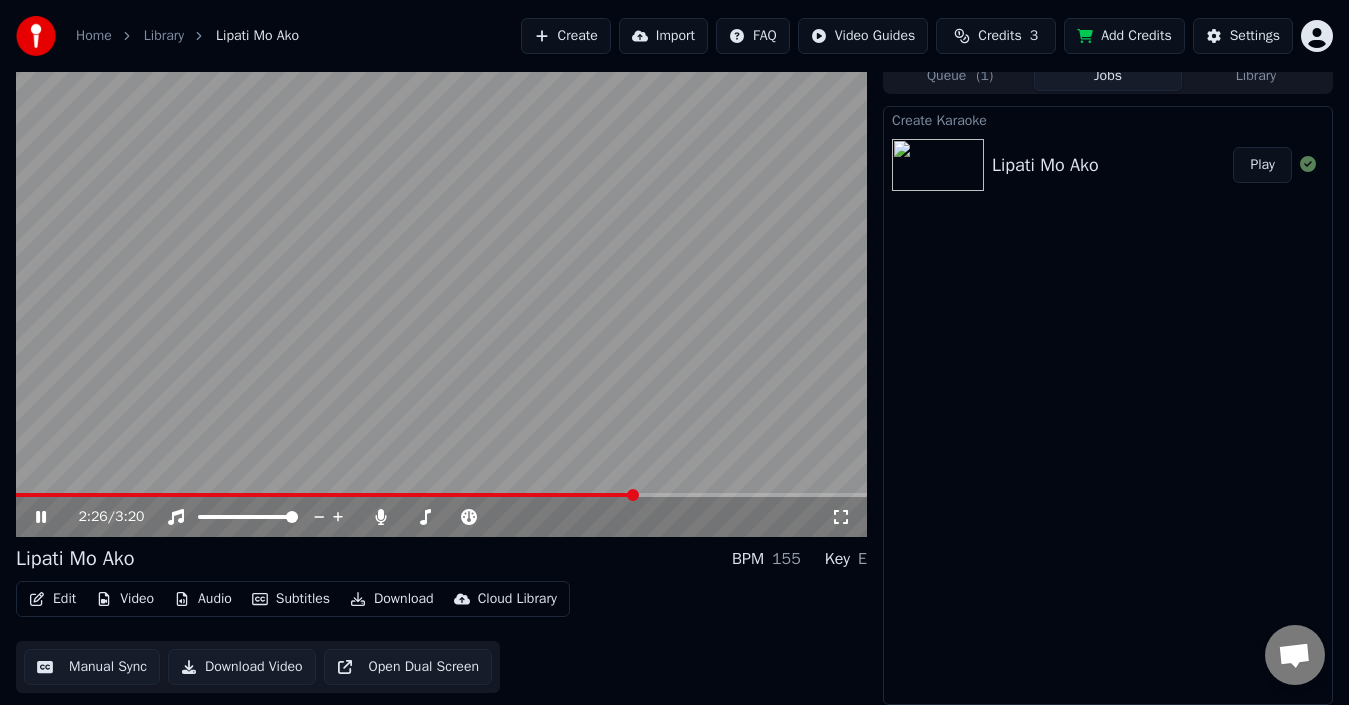 click at bounding box center [441, 495] 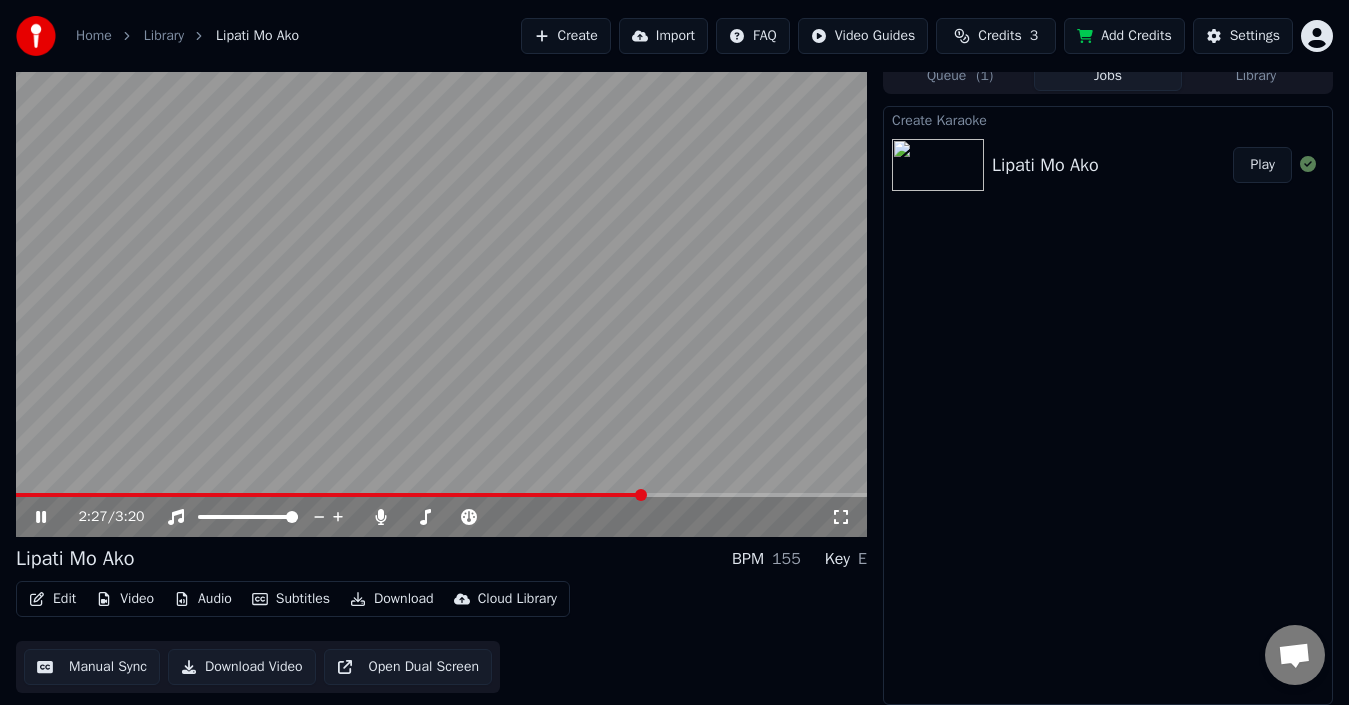 click at bounding box center [441, 297] 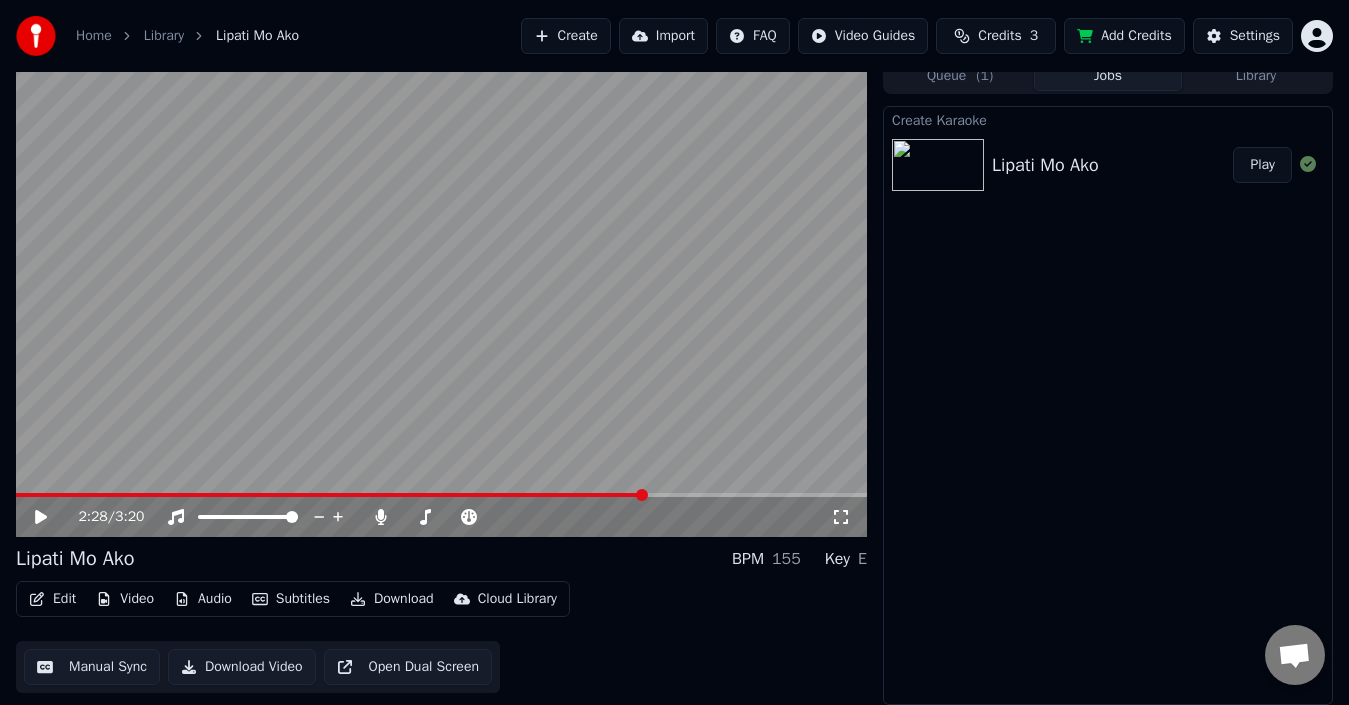 click on "Edit" at bounding box center [52, 599] 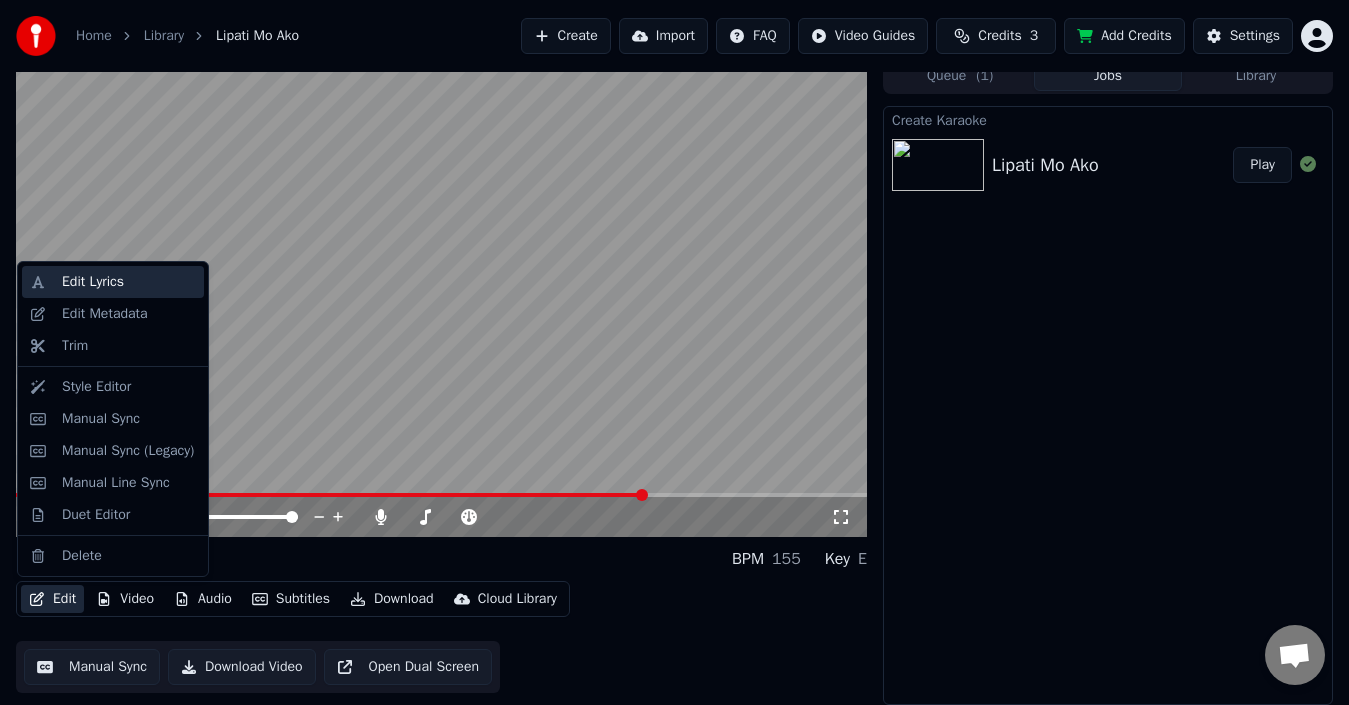 click on "Edit Lyrics" at bounding box center (93, 282) 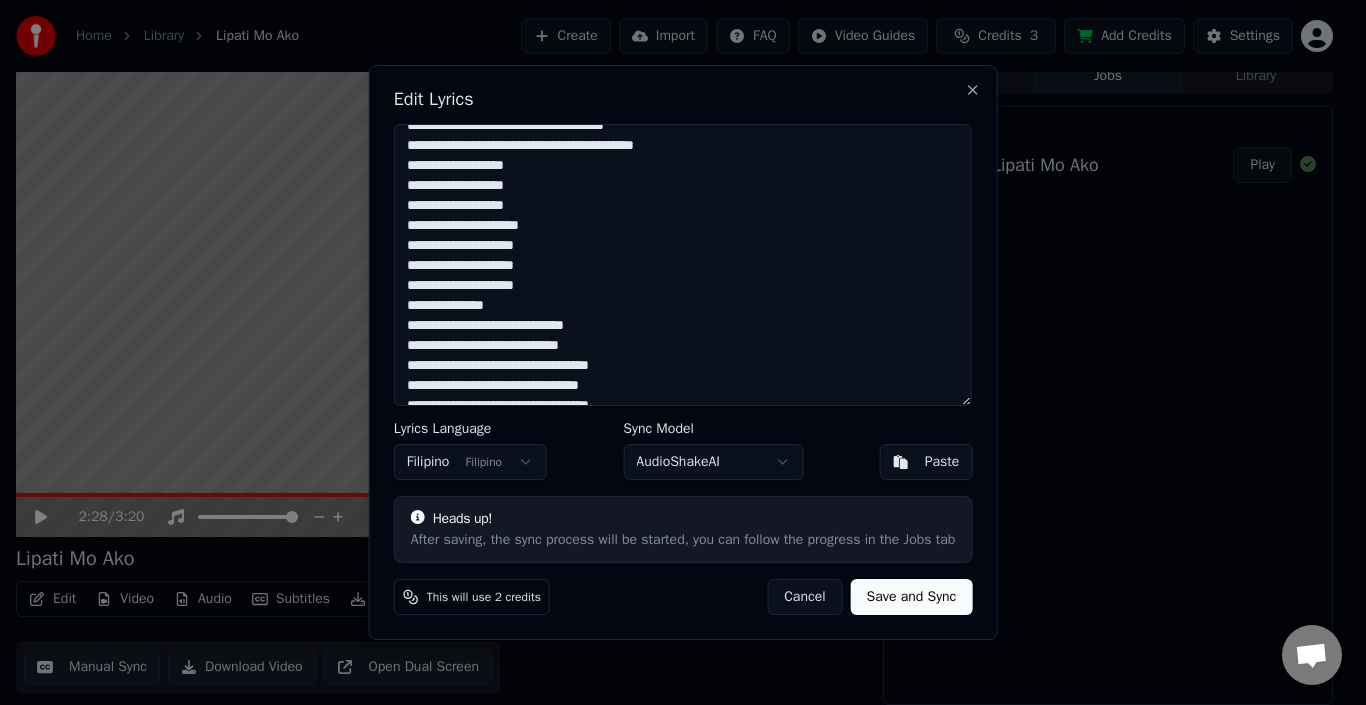 scroll, scrollTop: 695, scrollLeft: 0, axis: vertical 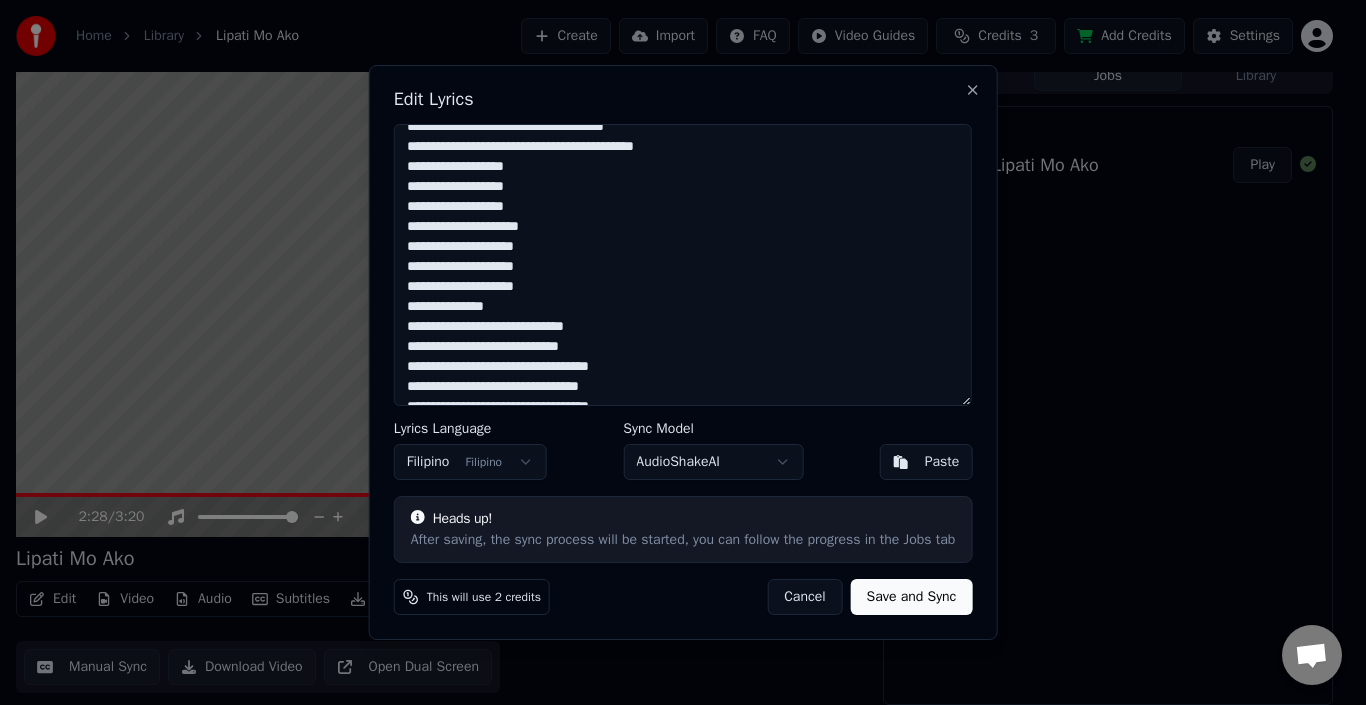 click at bounding box center [683, 265] 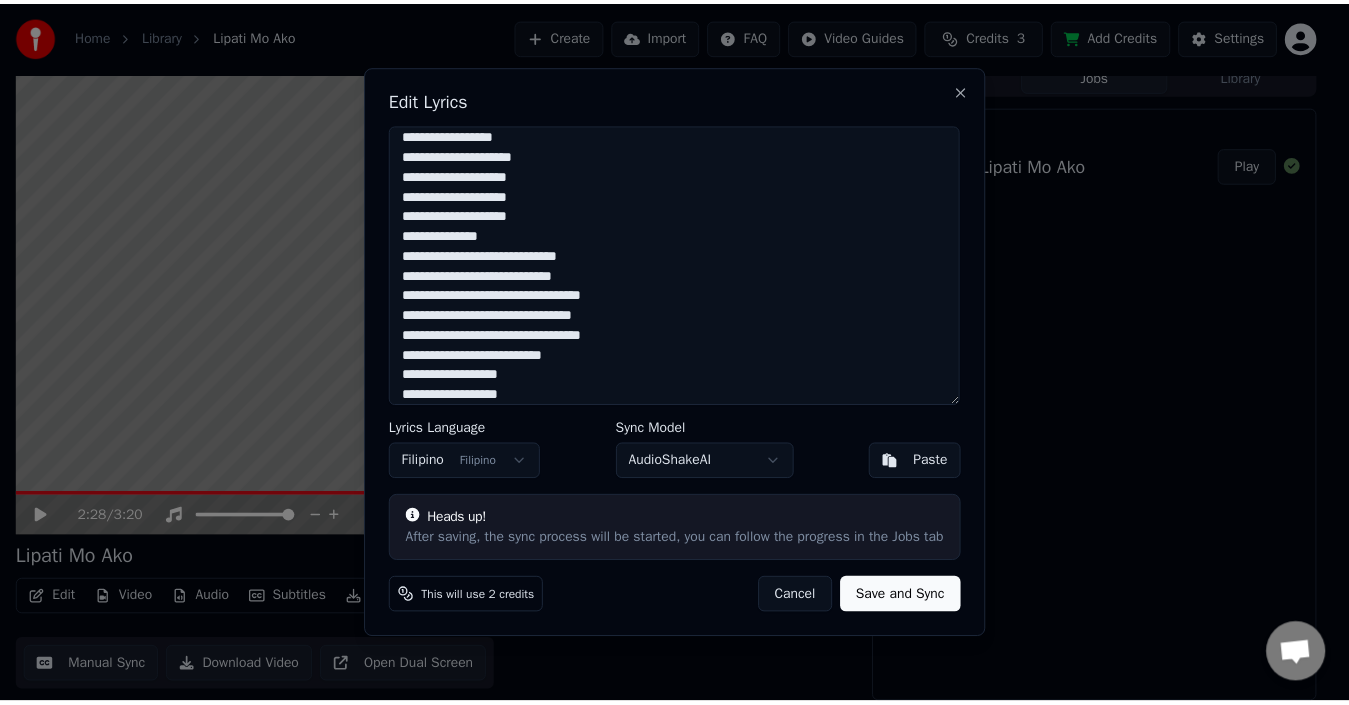 scroll, scrollTop: 586, scrollLeft: 0, axis: vertical 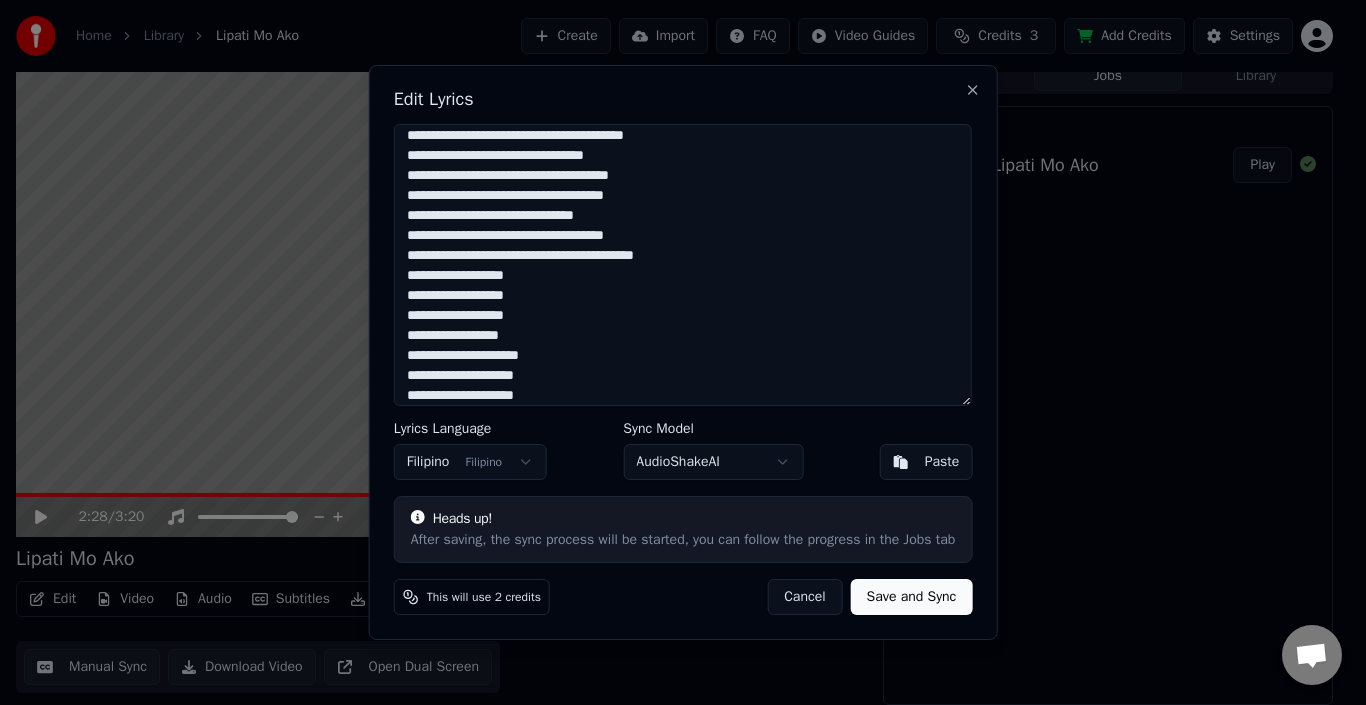 type on "**********" 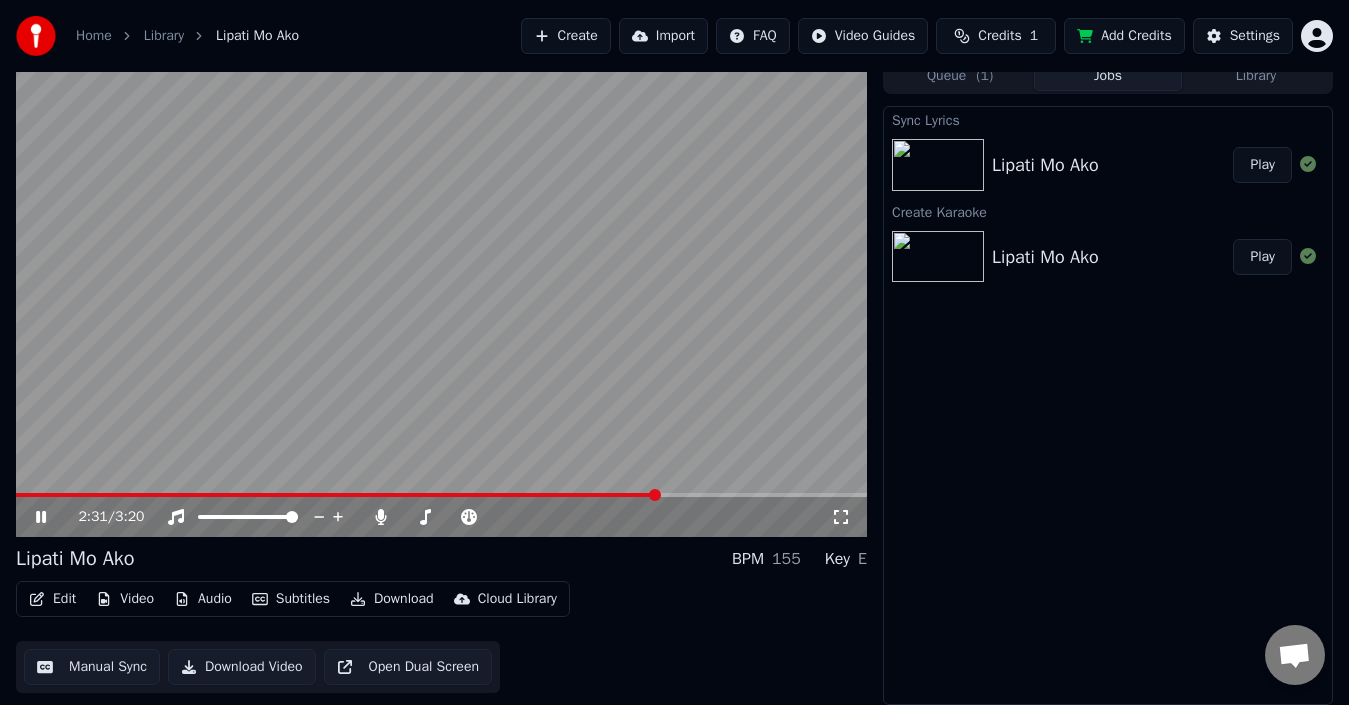 click at bounding box center (441, 297) 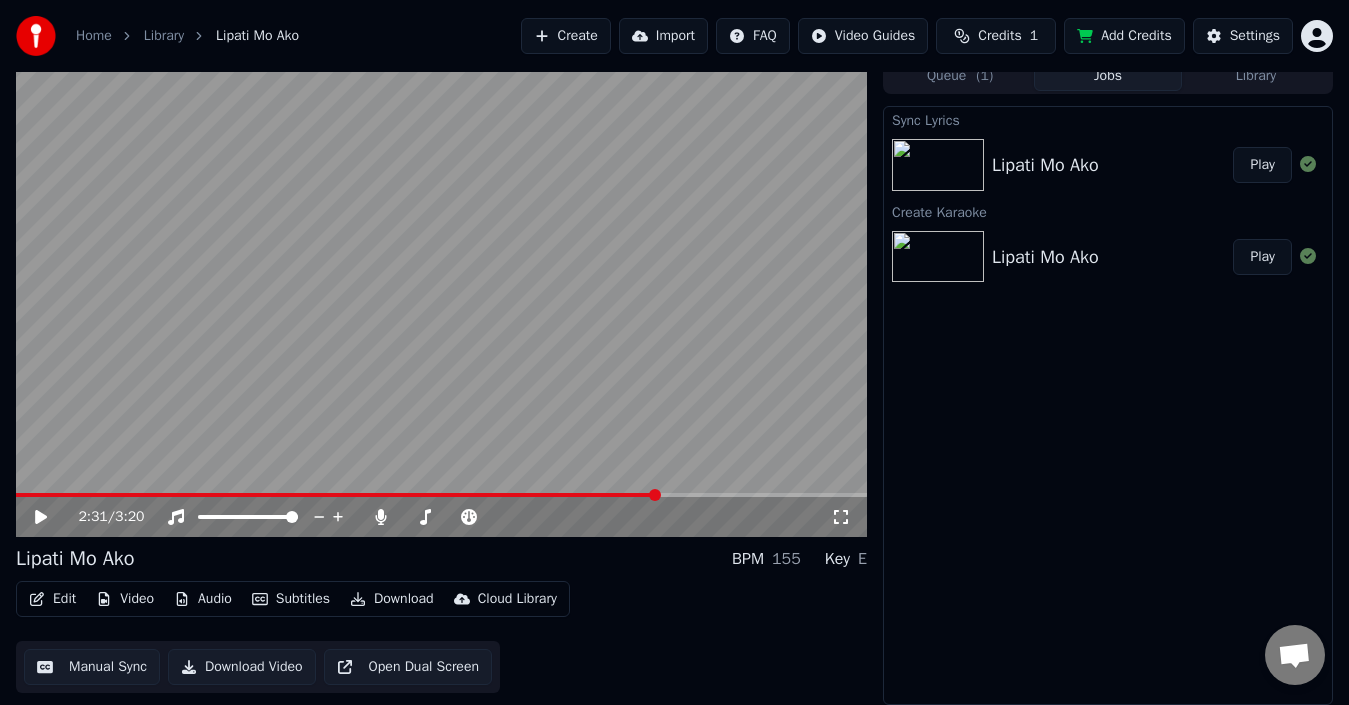 click on "Play" at bounding box center (1262, 165) 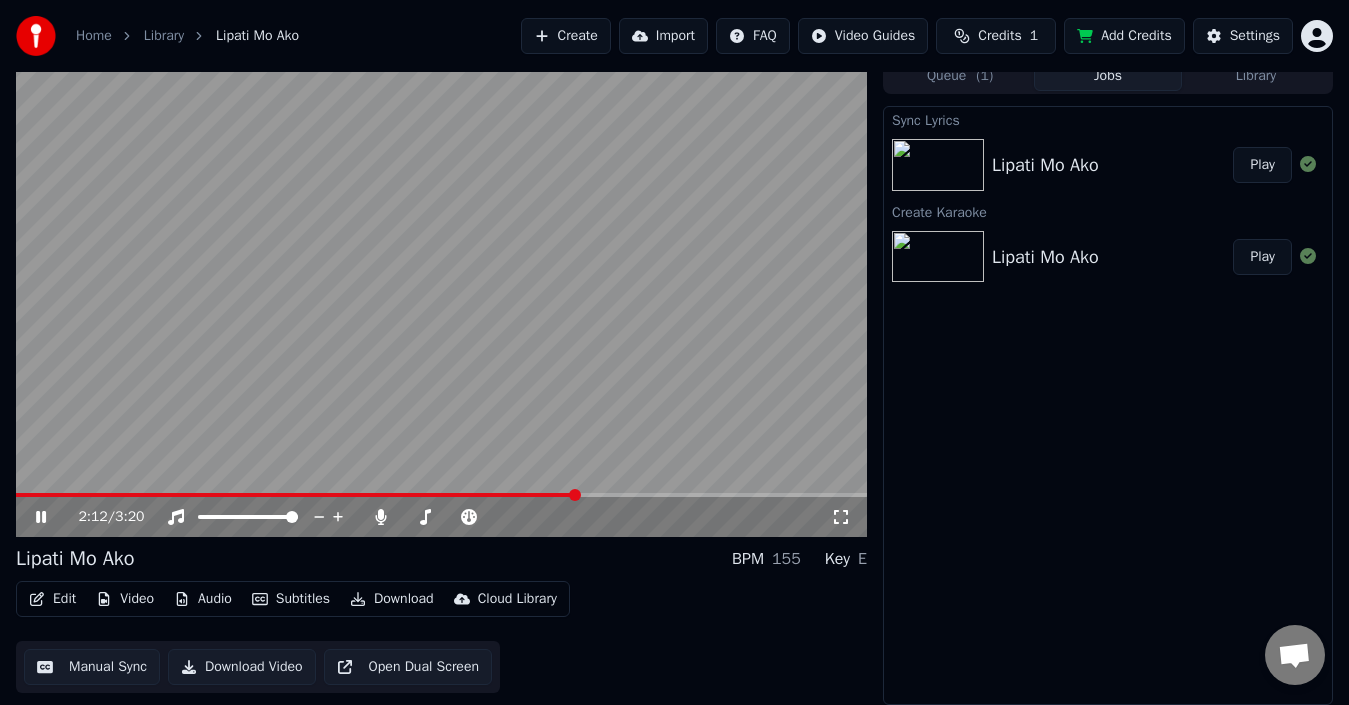 click at bounding box center [441, 495] 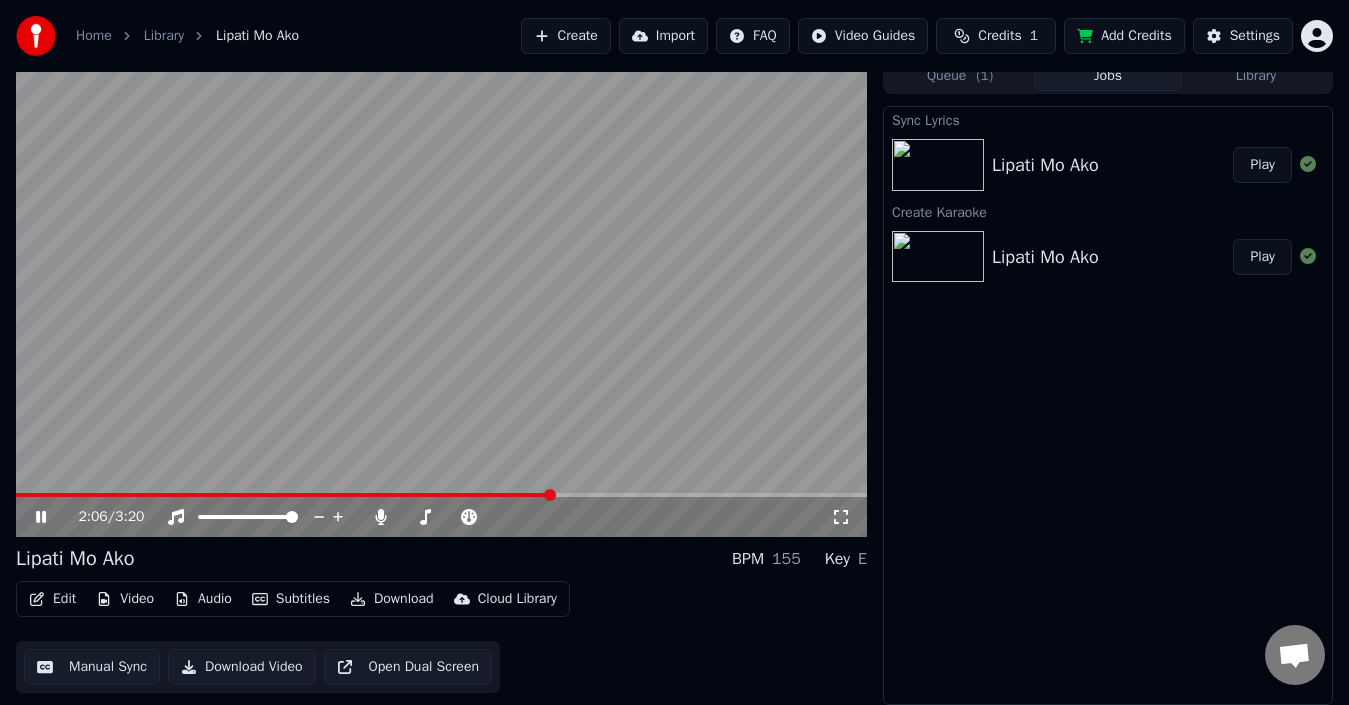 click at bounding box center [283, 495] 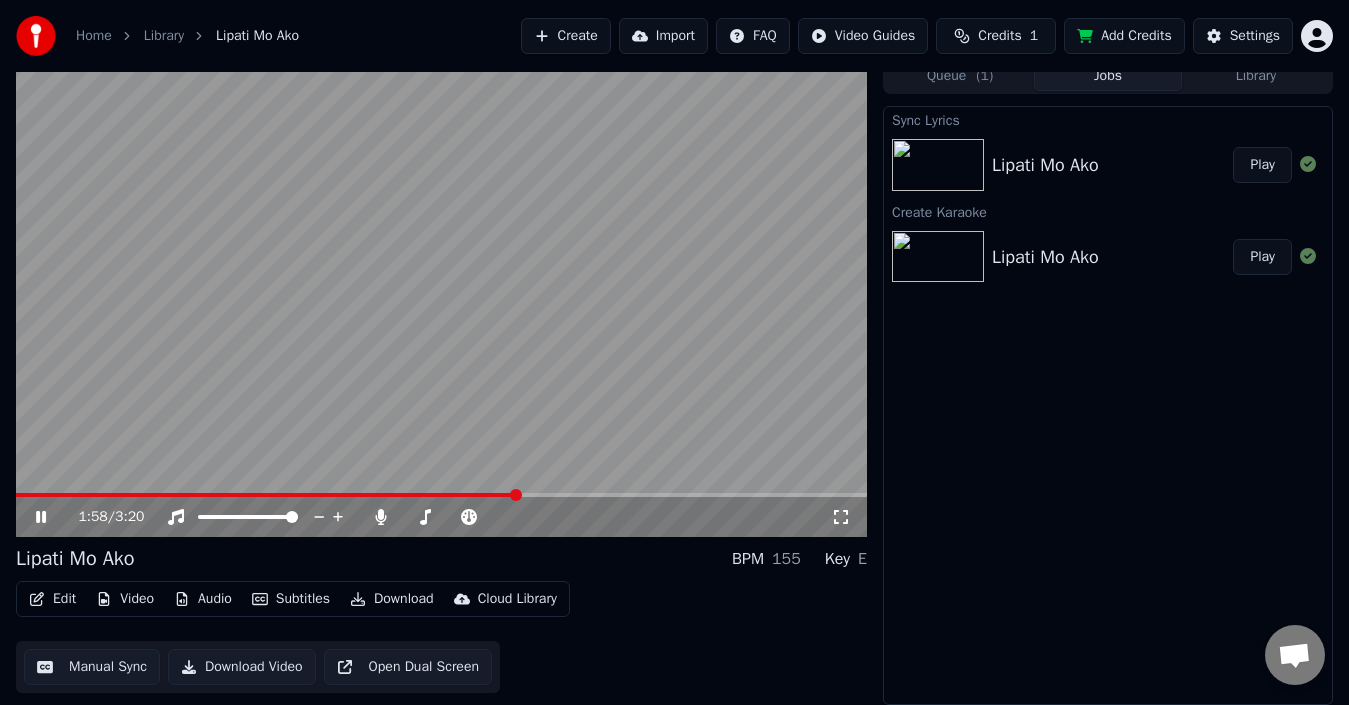 click at bounding box center (266, 495) 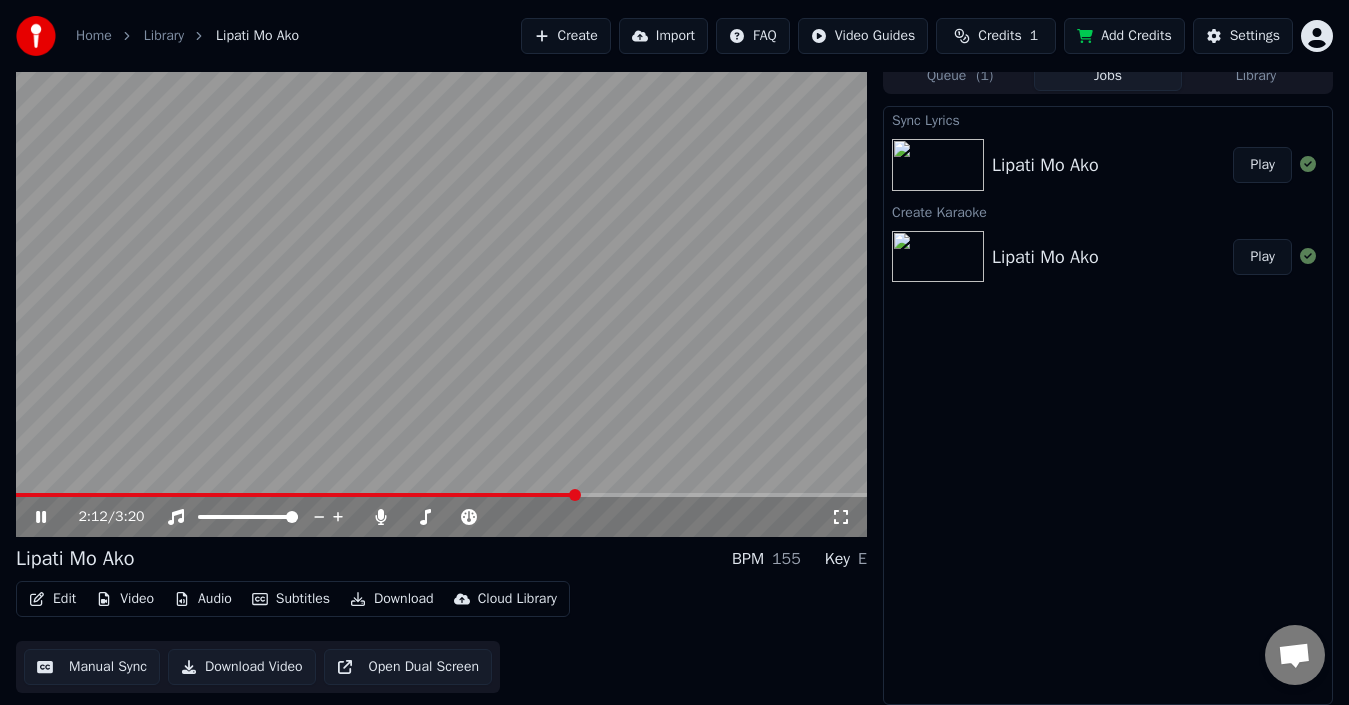 click at bounding box center (441, 297) 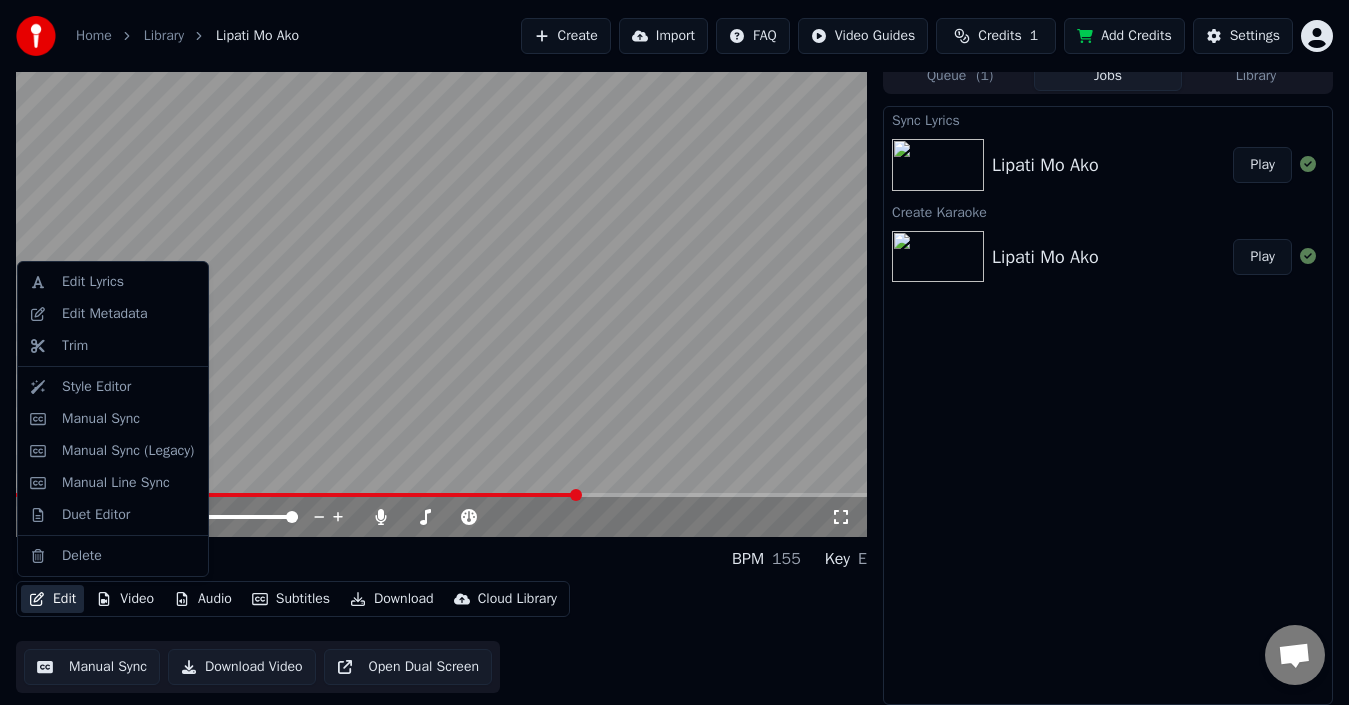 click on "Edit" at bounding box center [52, 599] 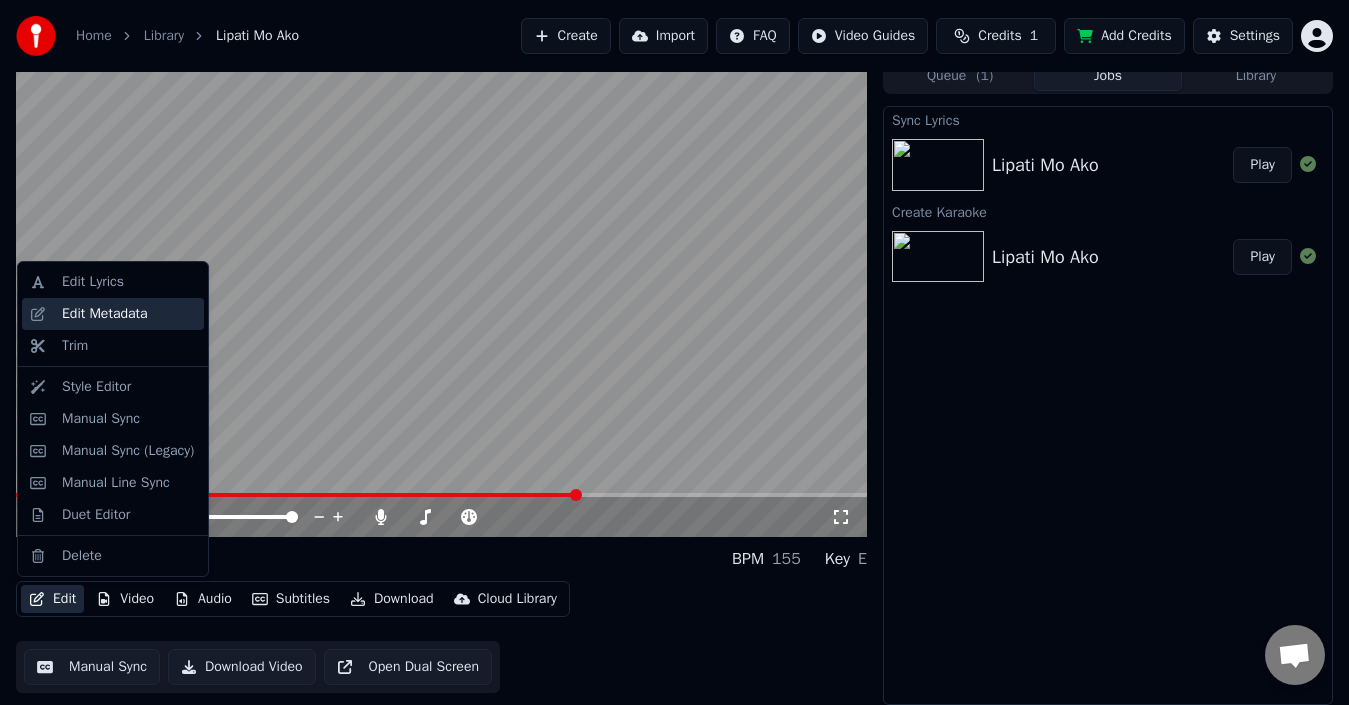 click on "Edit Metadata" at bounding box center (105, 314) 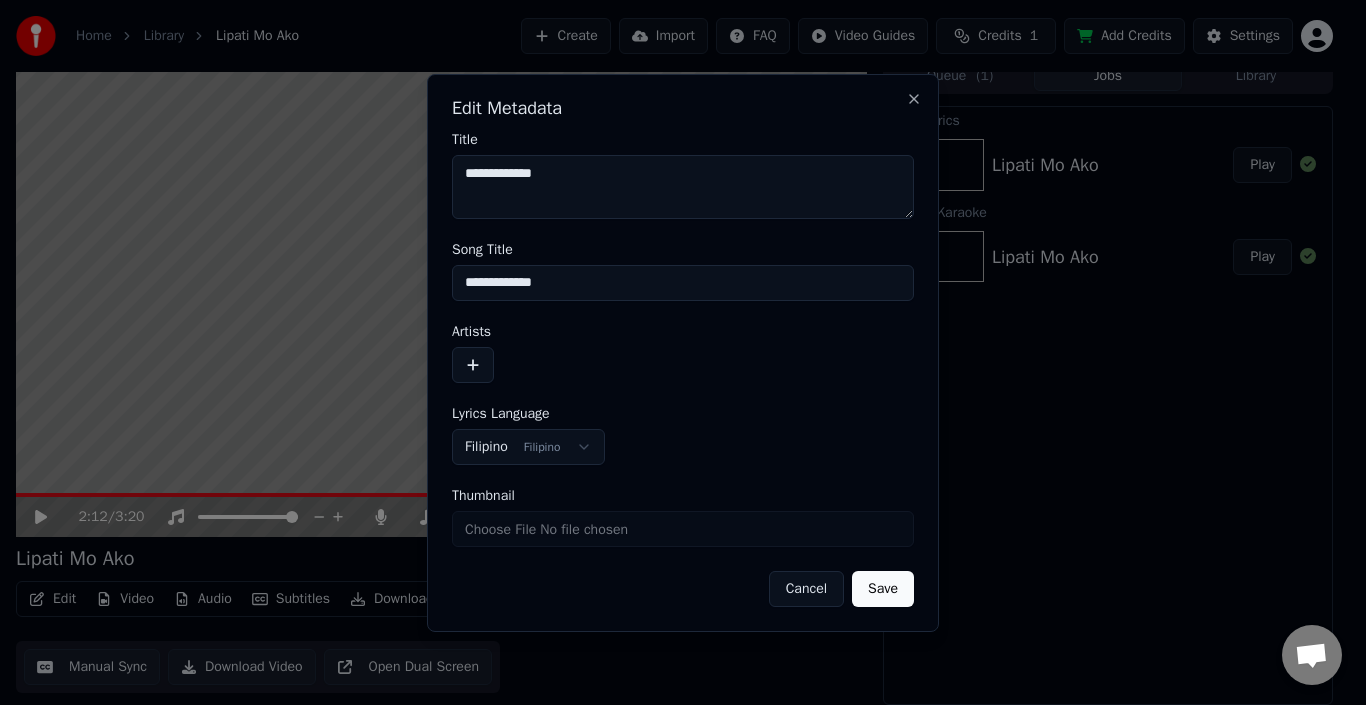 click at bounding box center (473, 365) 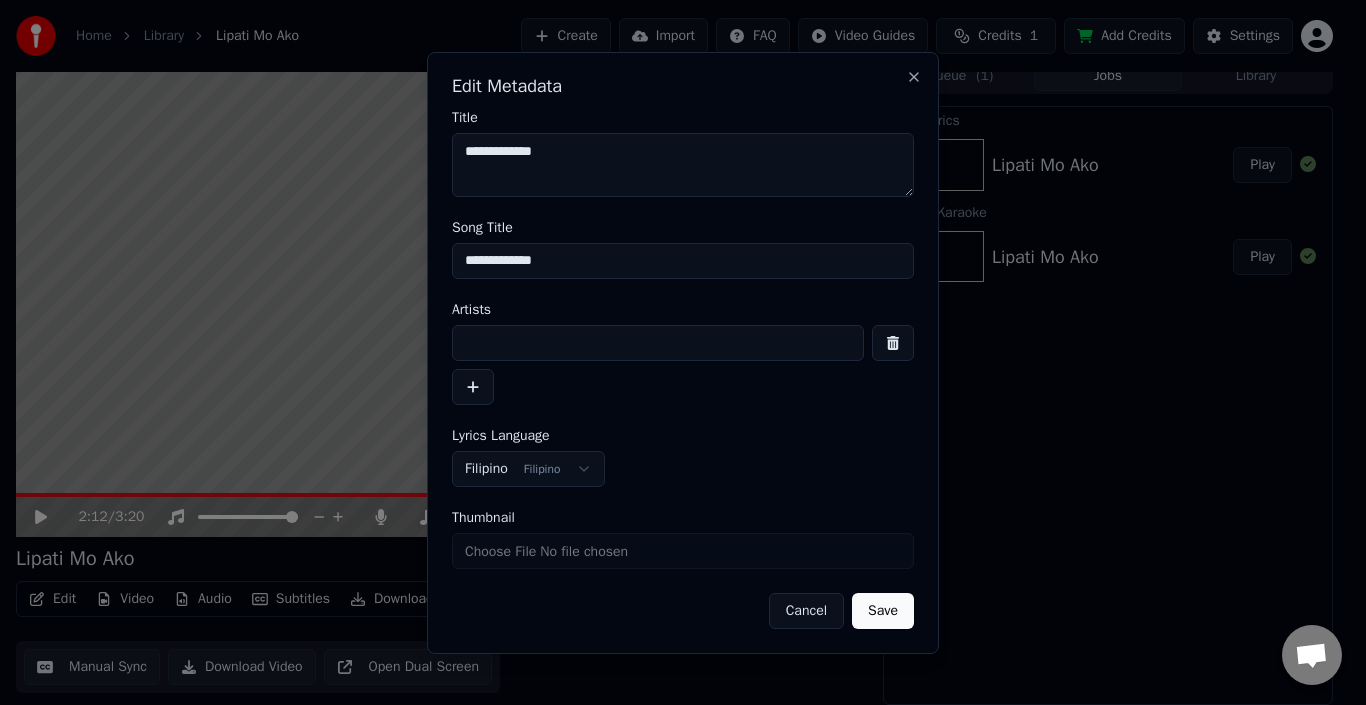 click at bounding box center (658, 343) 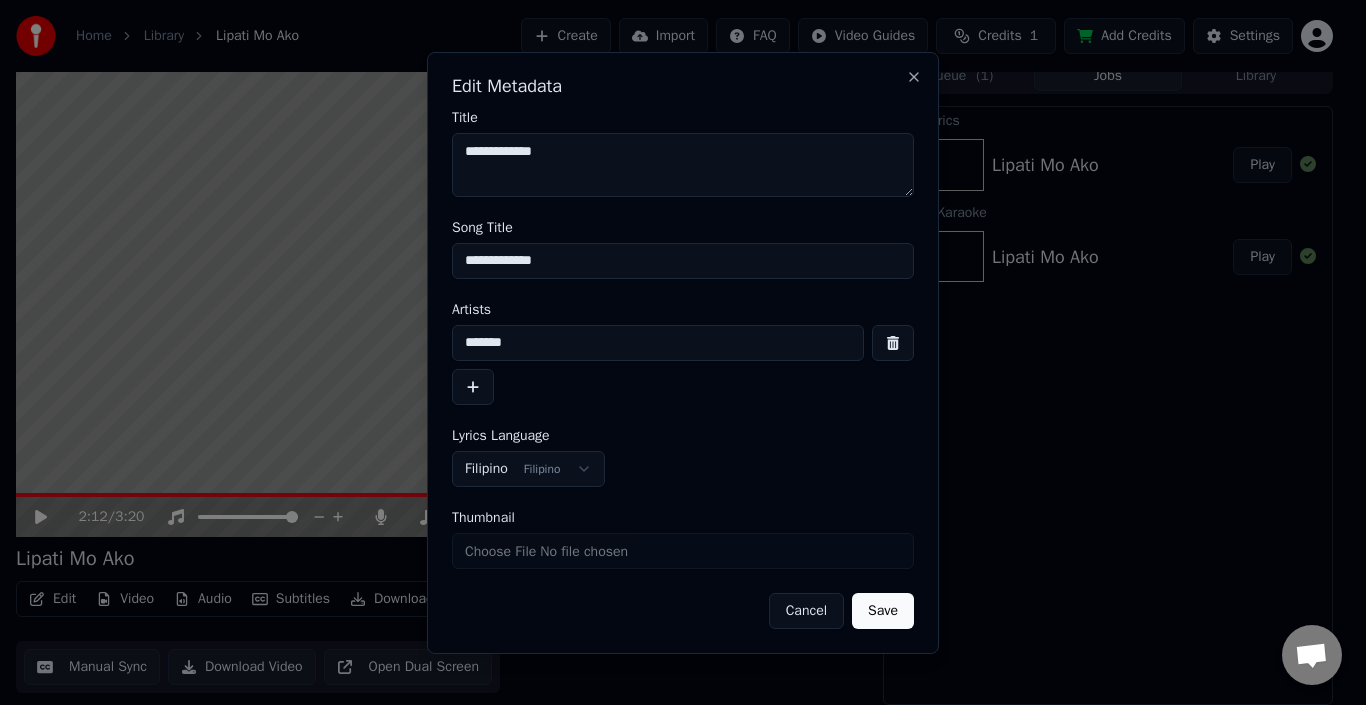 type on "*******" 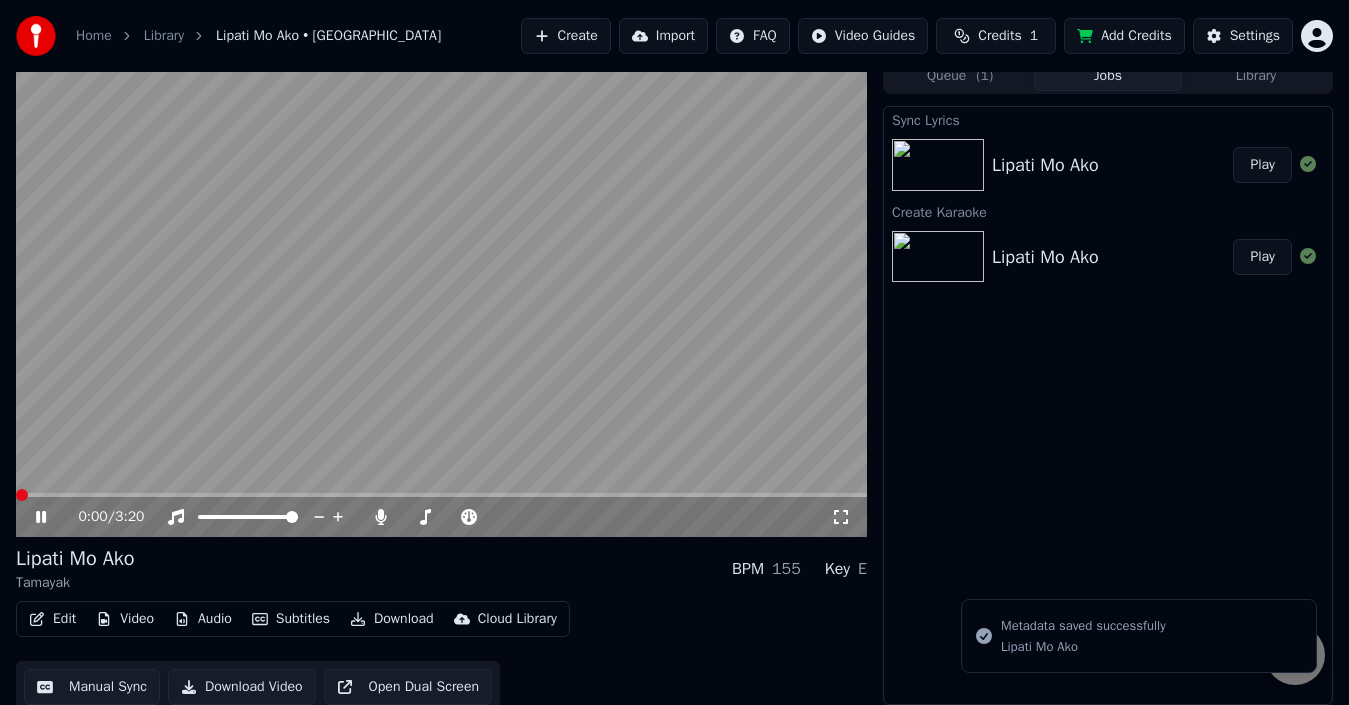 click 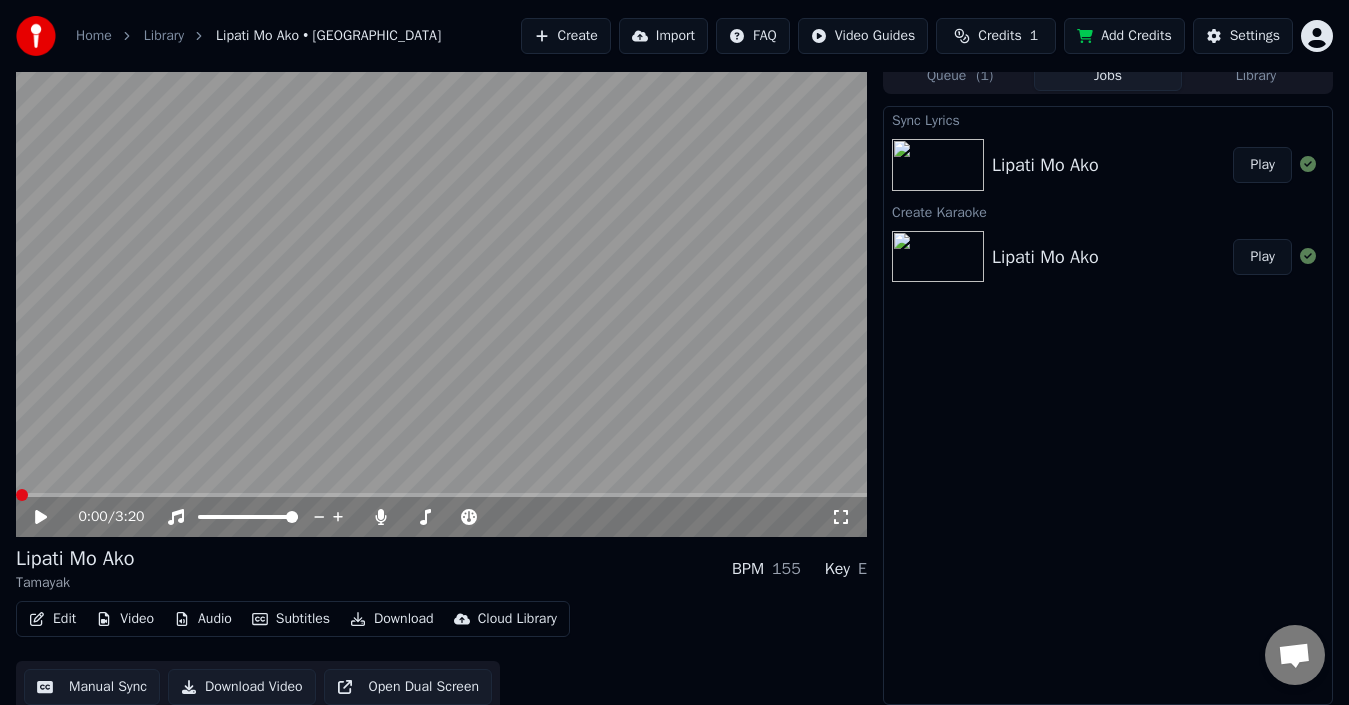 click at bounding box center (22, 495) 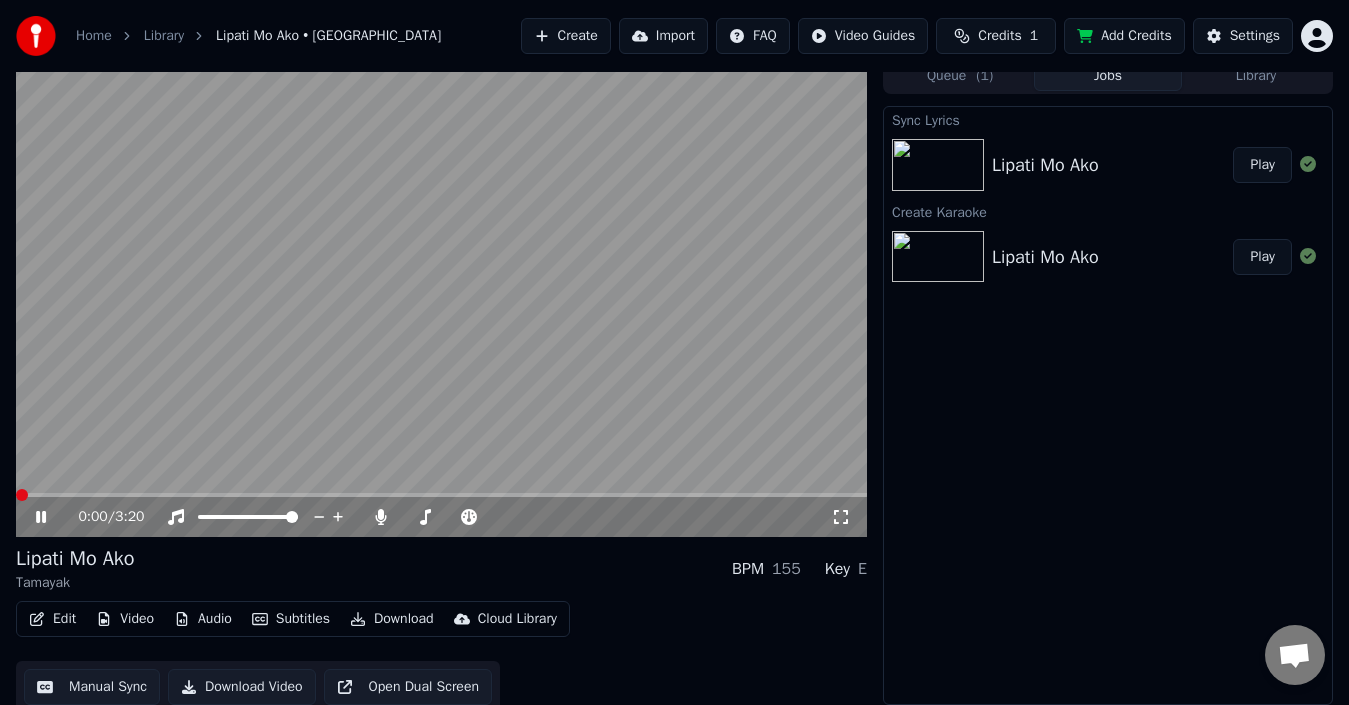 click at bounding box center (22, 495) 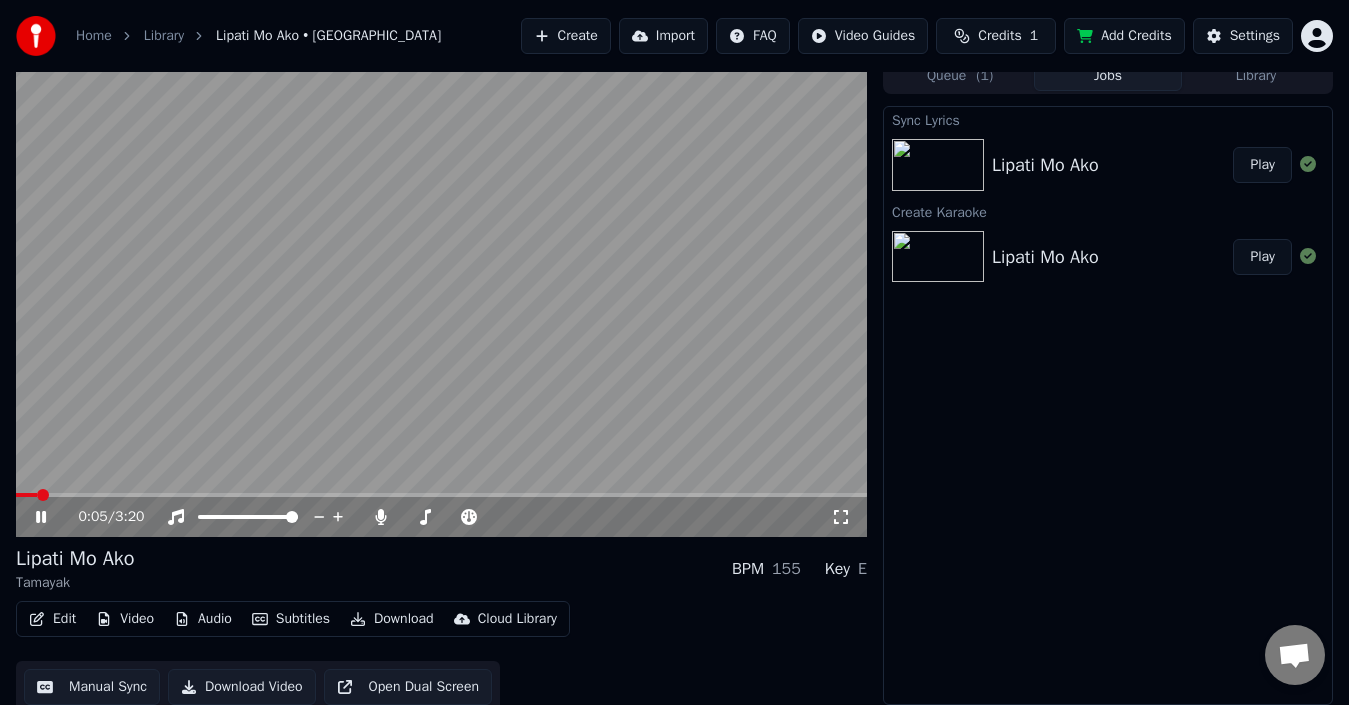 click at bounding box center [441, 495] 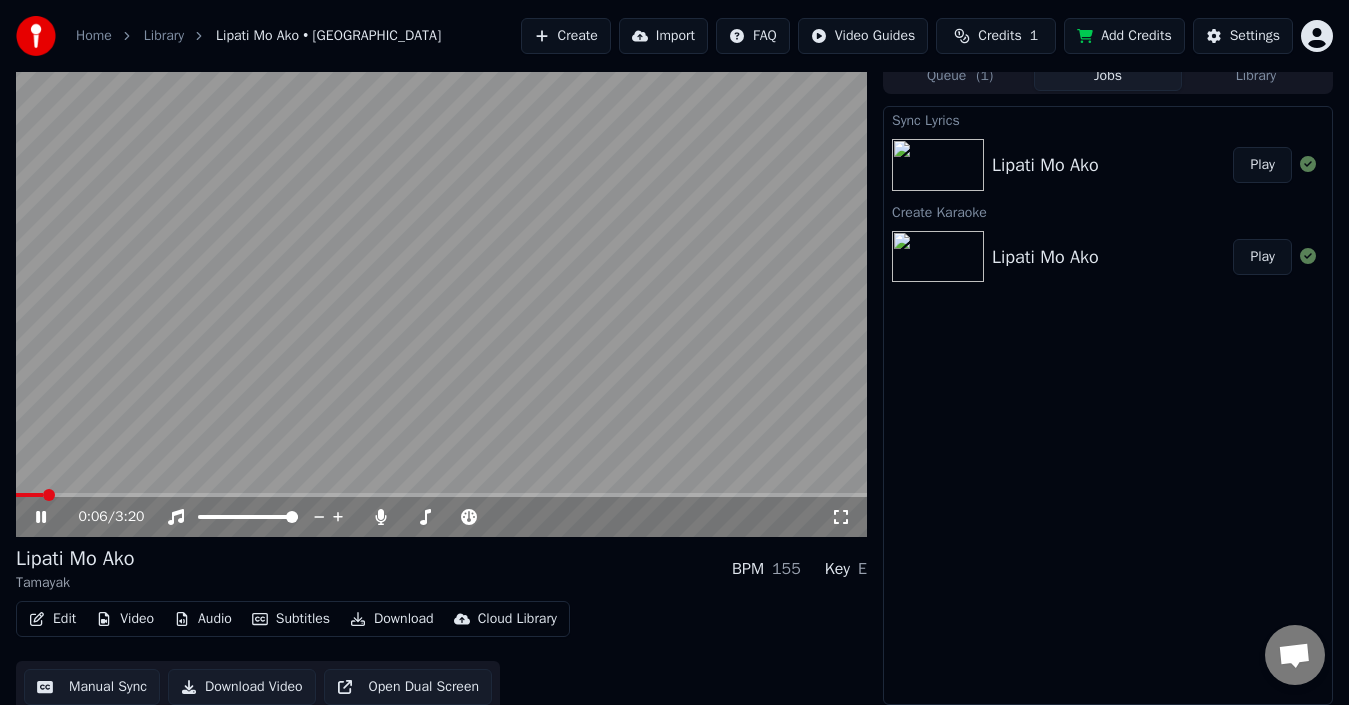 click on "0:06  /  3:20" at bounding box center (441, 517) 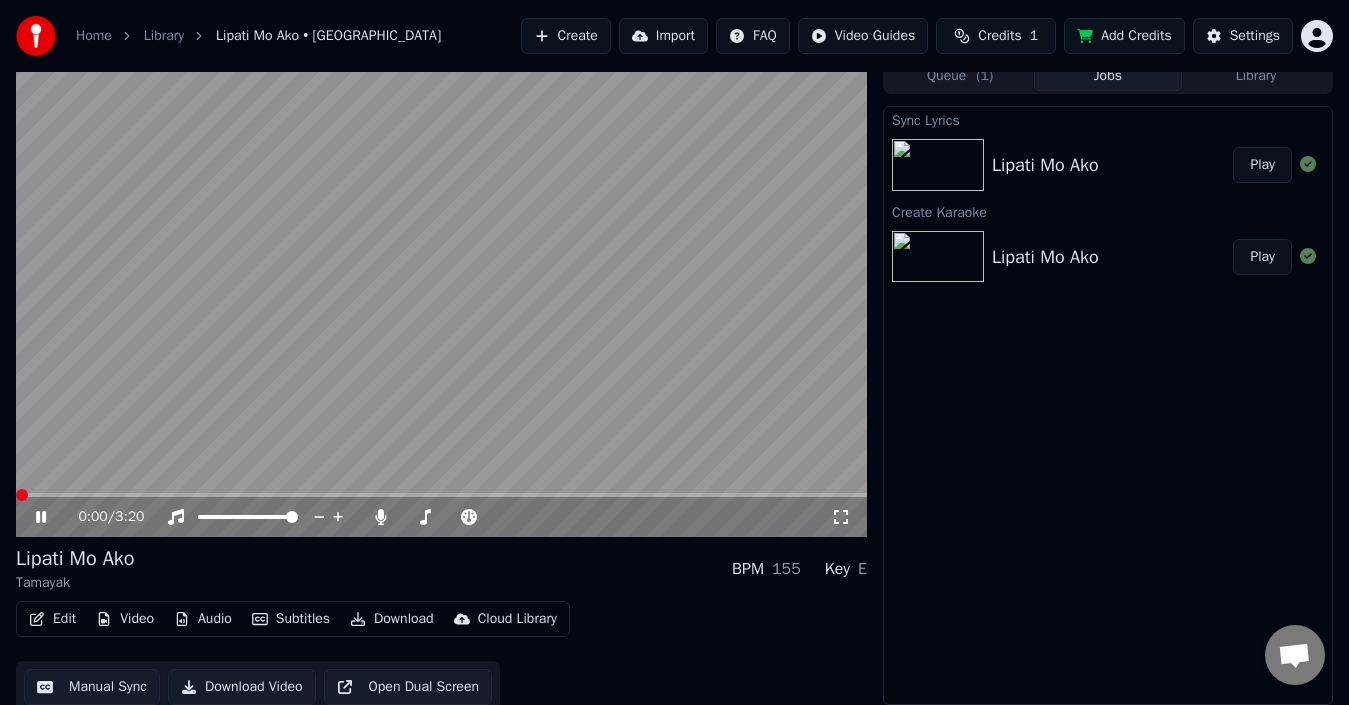 click at bounding box center (22, 495) 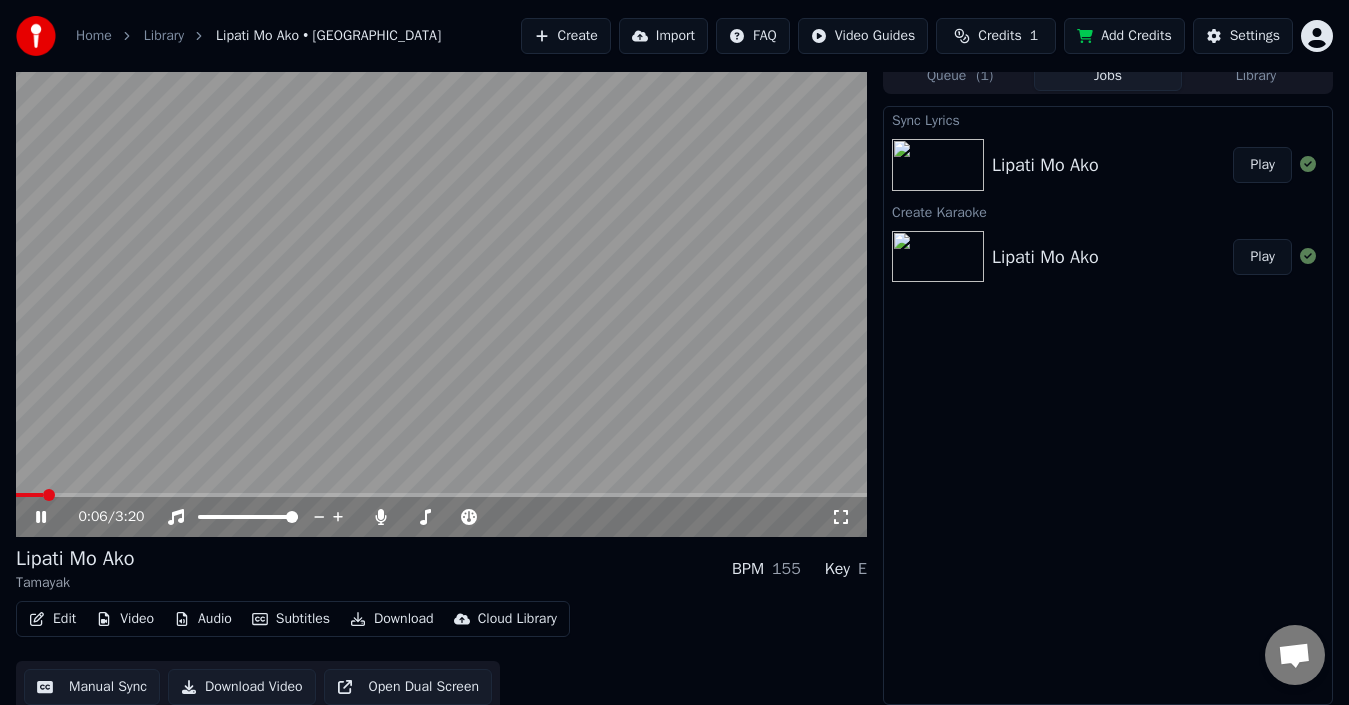 click at bounding box center [441, 297] 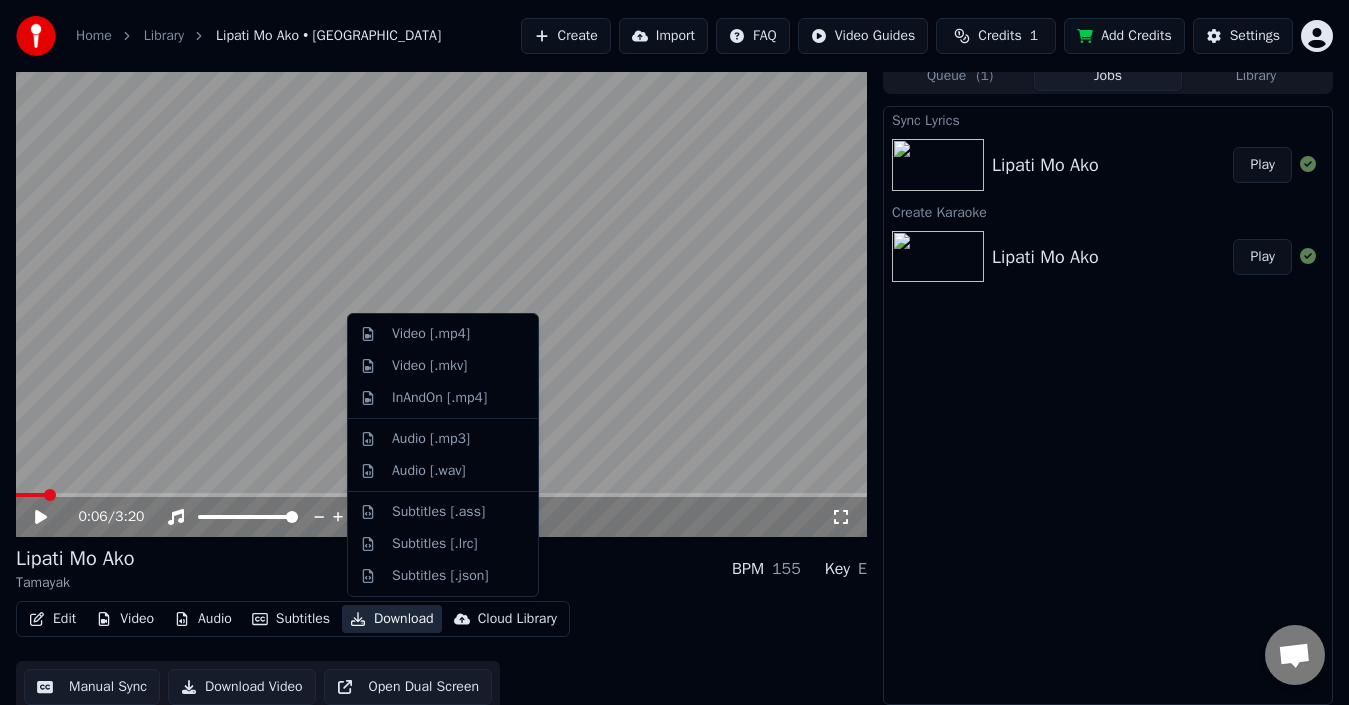 click on "Download" at bounding box center [392, 619] 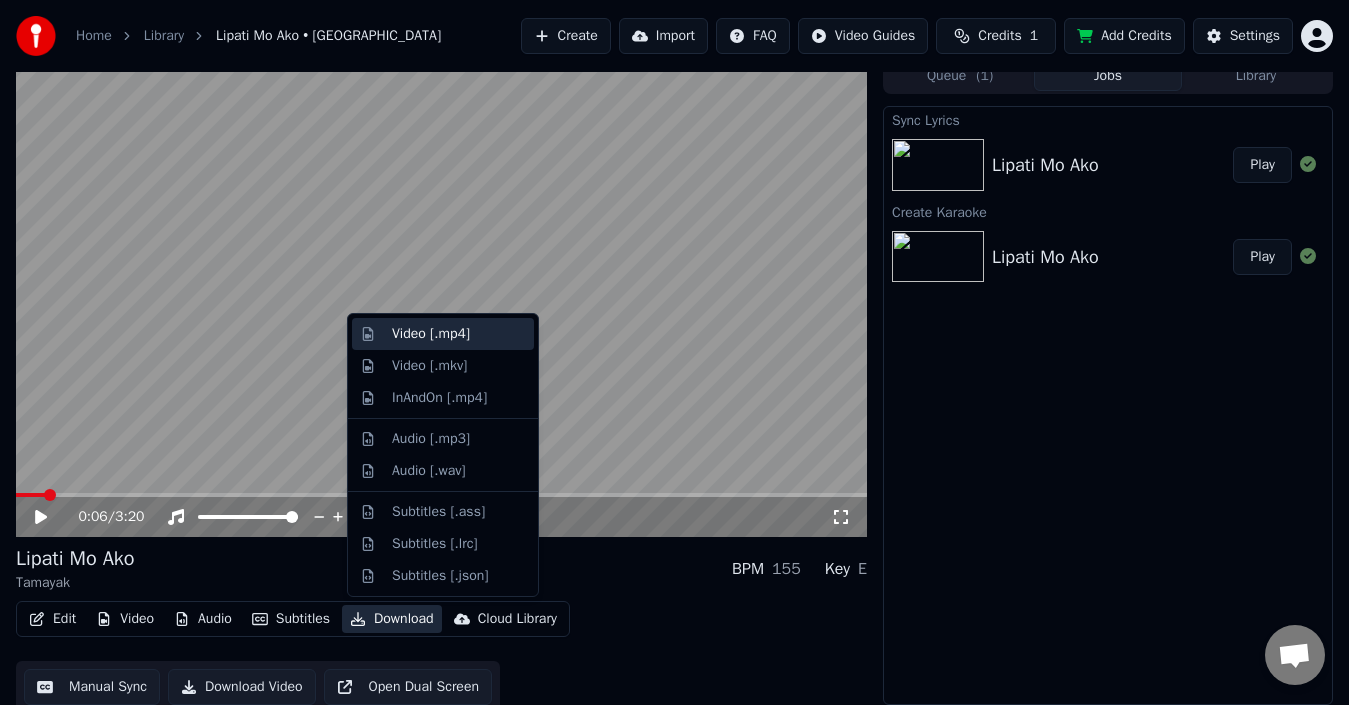 click on "Video [.mp4]" at bounding box center [431, 334] 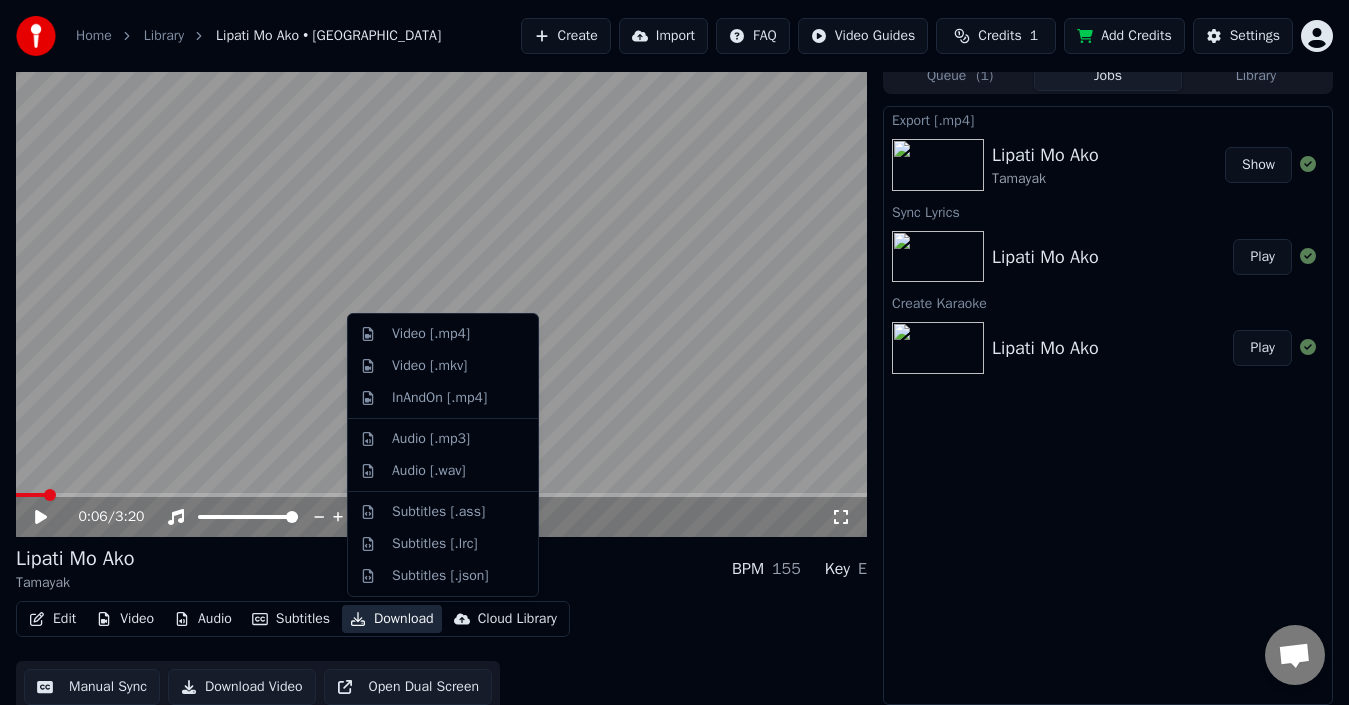 click on "Download" at bounding box center (392, 619) 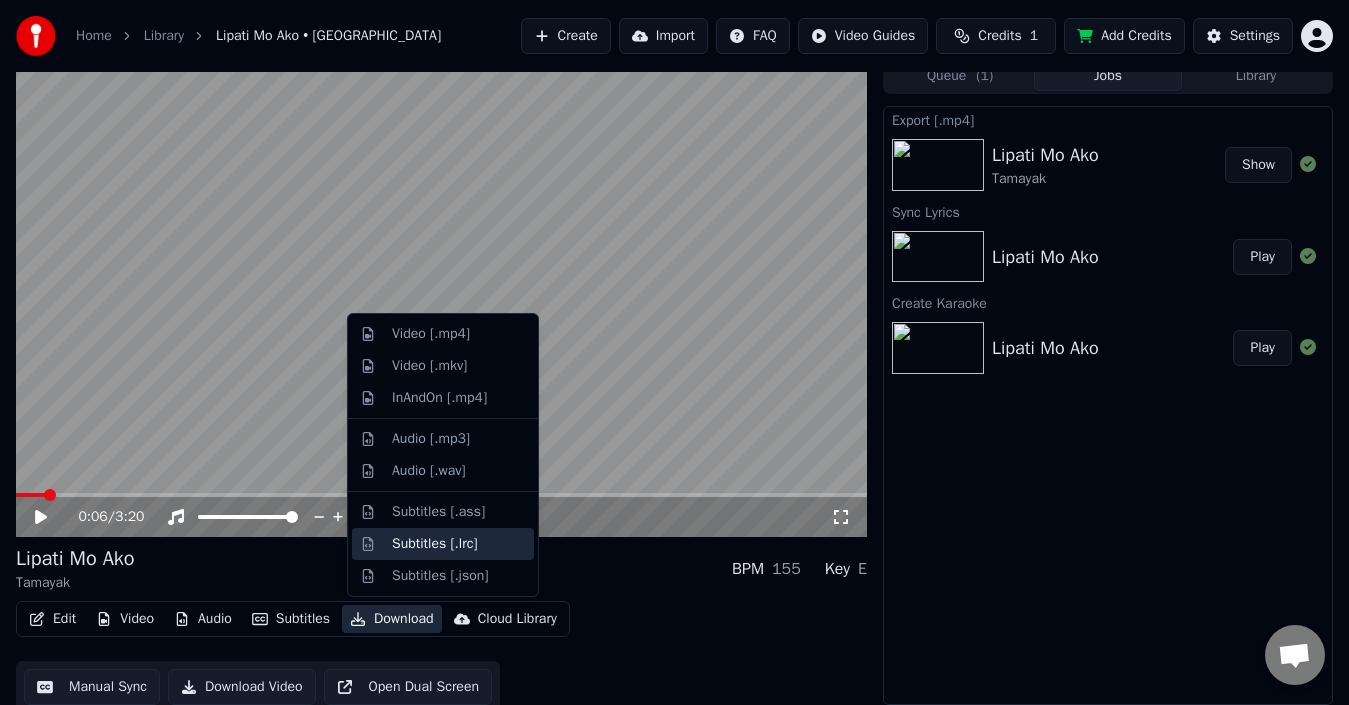 click on "Subtitles [.lrc]" at bounding box center (435, 544) 